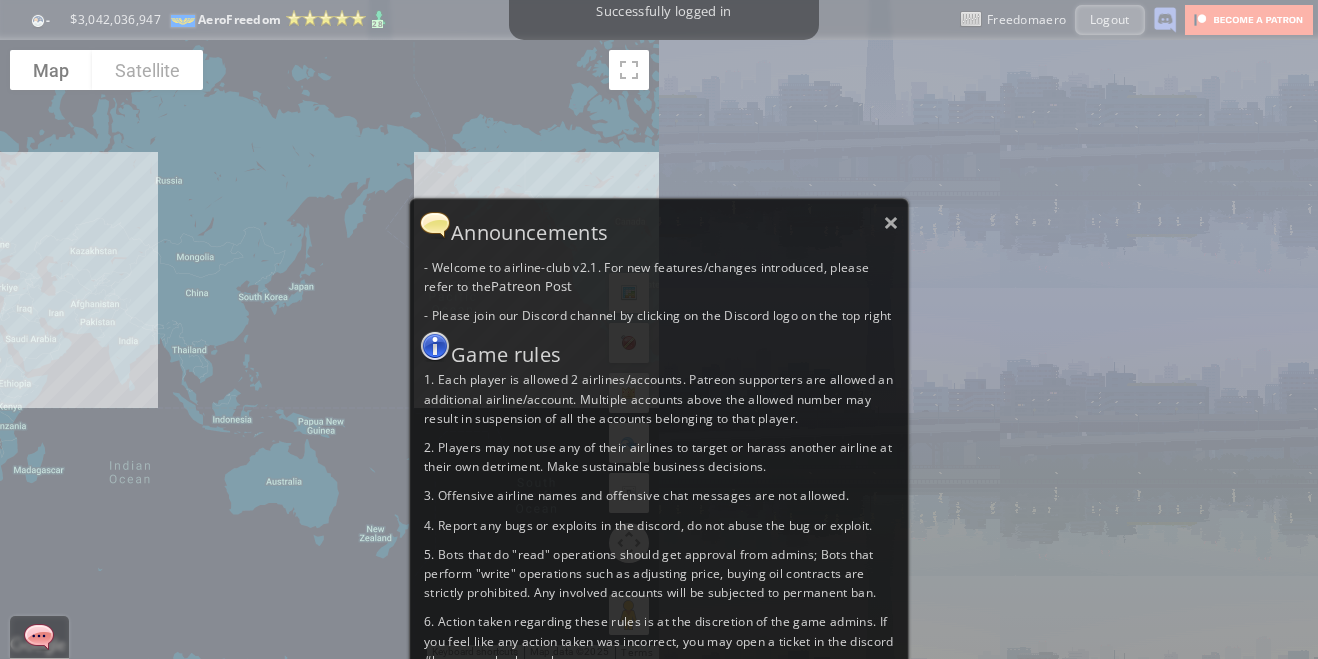 scroll, scrollTop: 0, scrollLeft: 0, axis: both 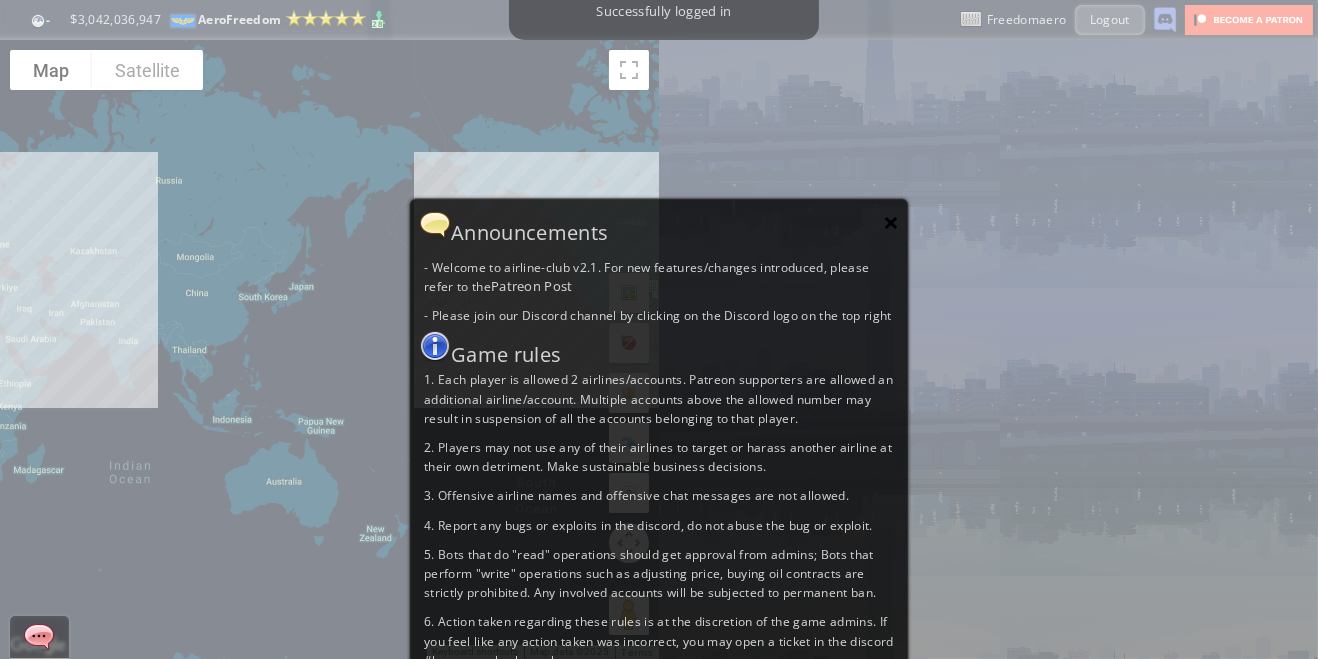 click on "×" at bounding box center (891, 222) 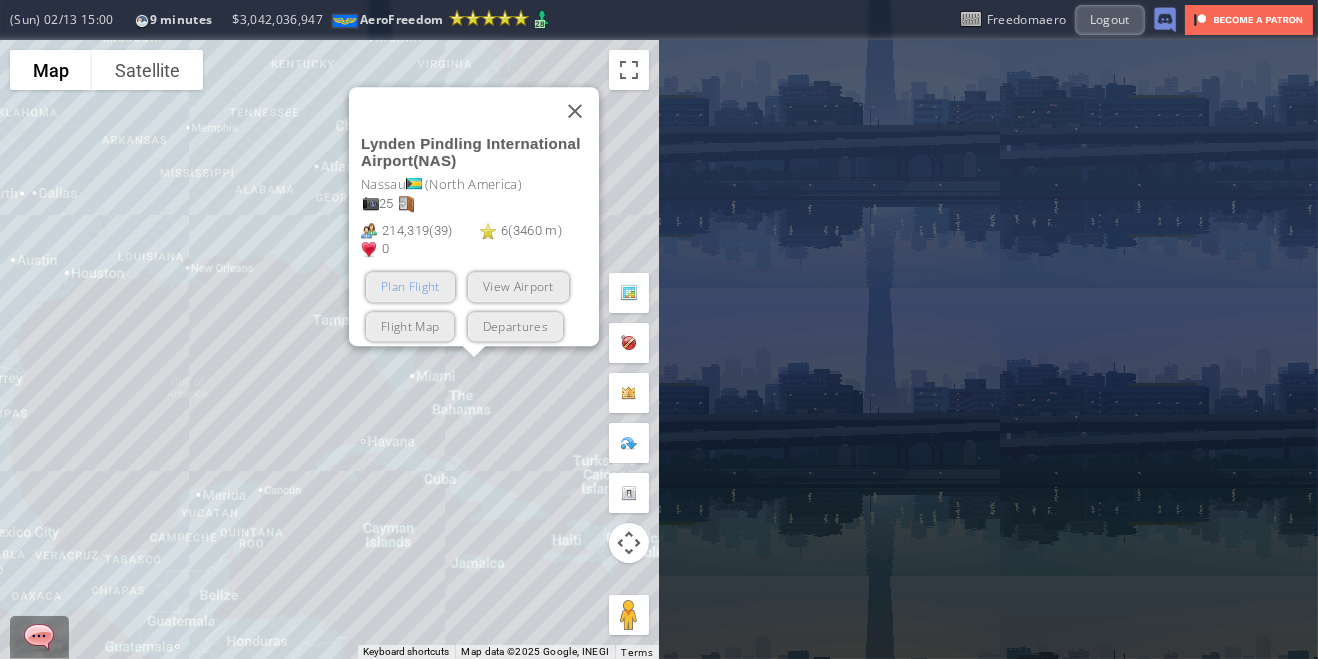 click on "Plan Flight" at bounding box center (410, 286) 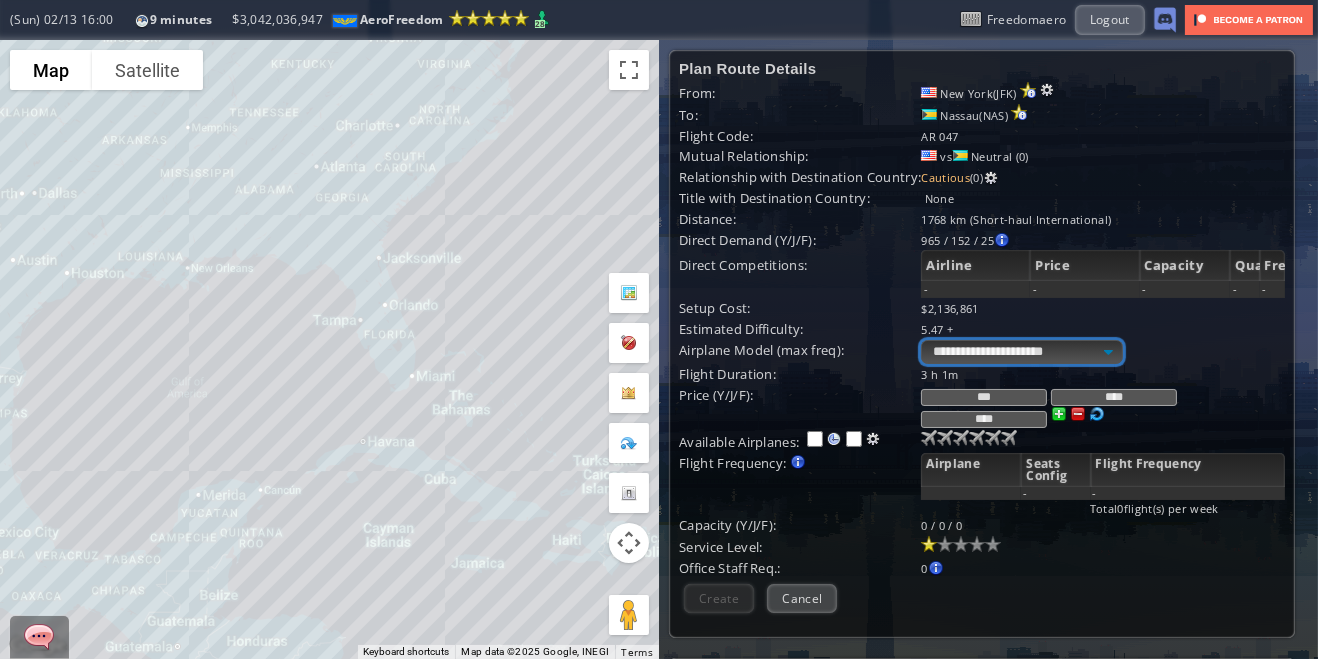 click on "**********" at bounding box center (1021, 352) 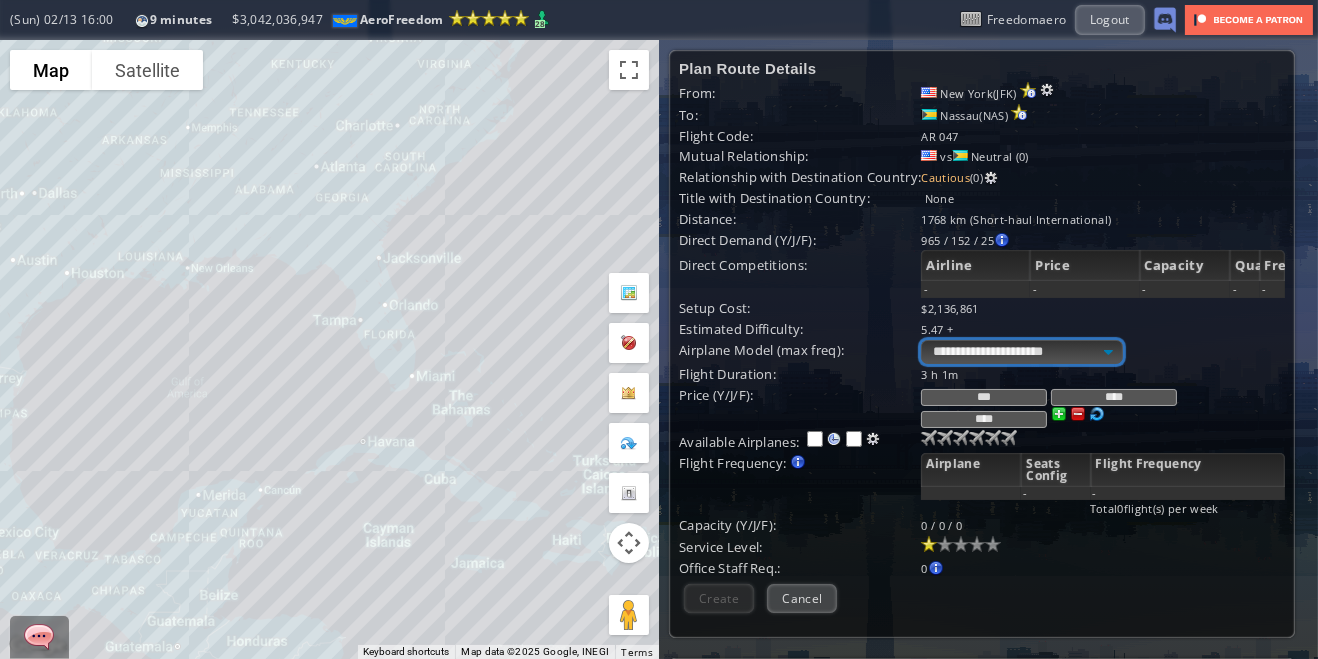 select on "**" 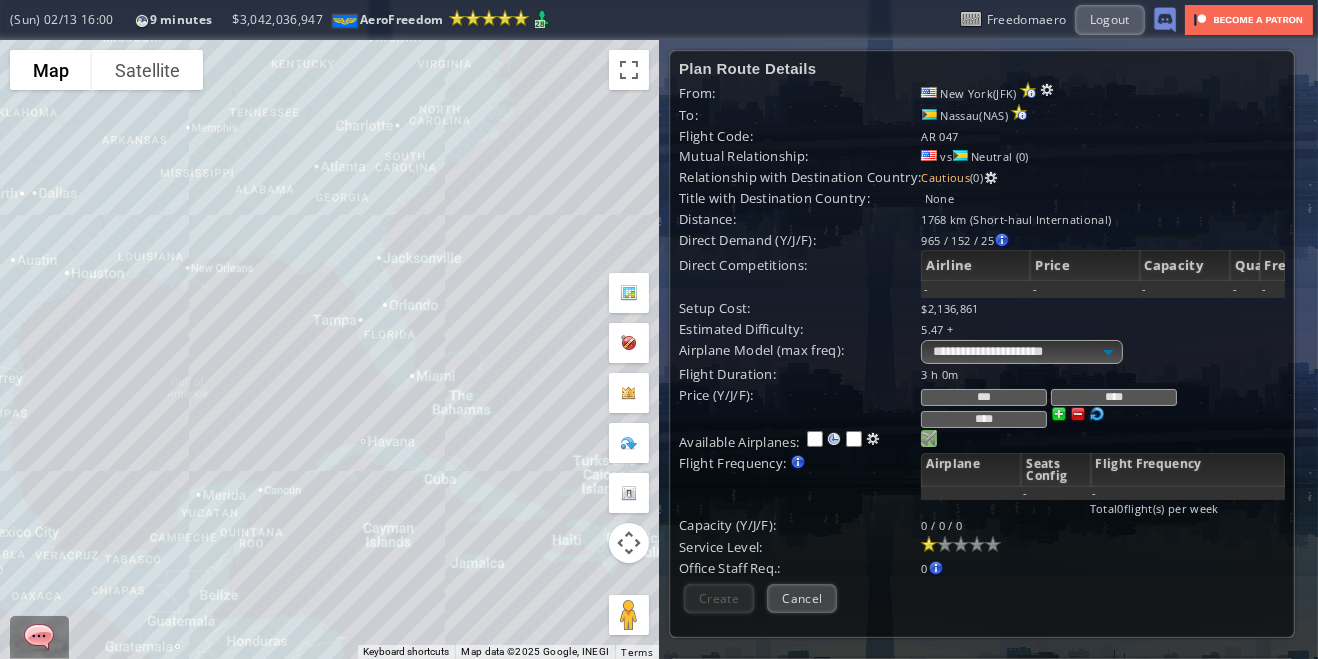 click at bounding box center [929, 438] 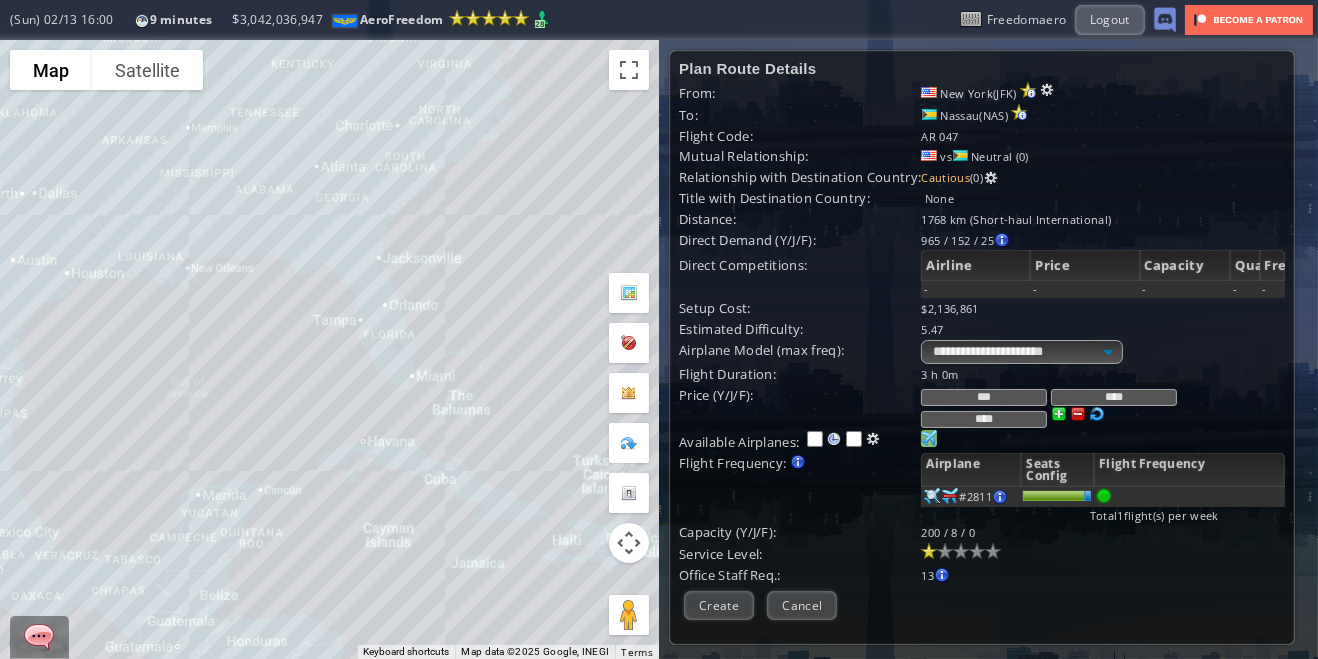 click at bounding box center [929, 438] 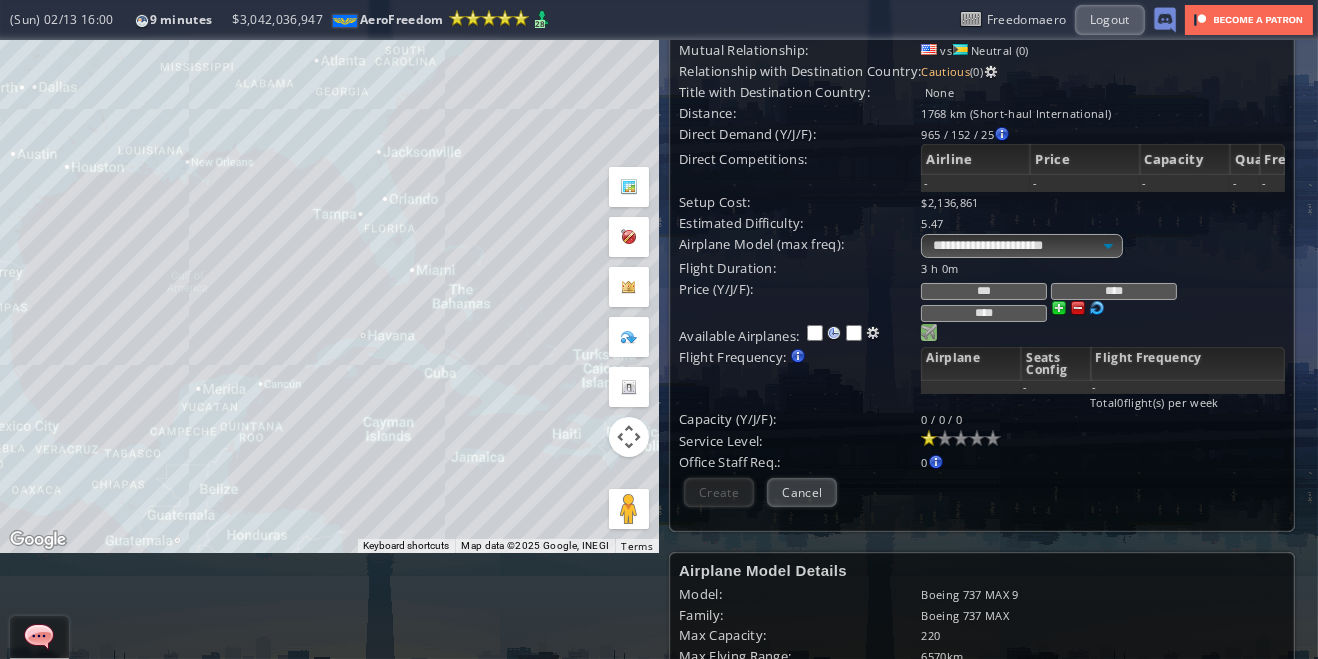 scroll, scrollTop: 252, scrollLeft: 0, axis: vertical 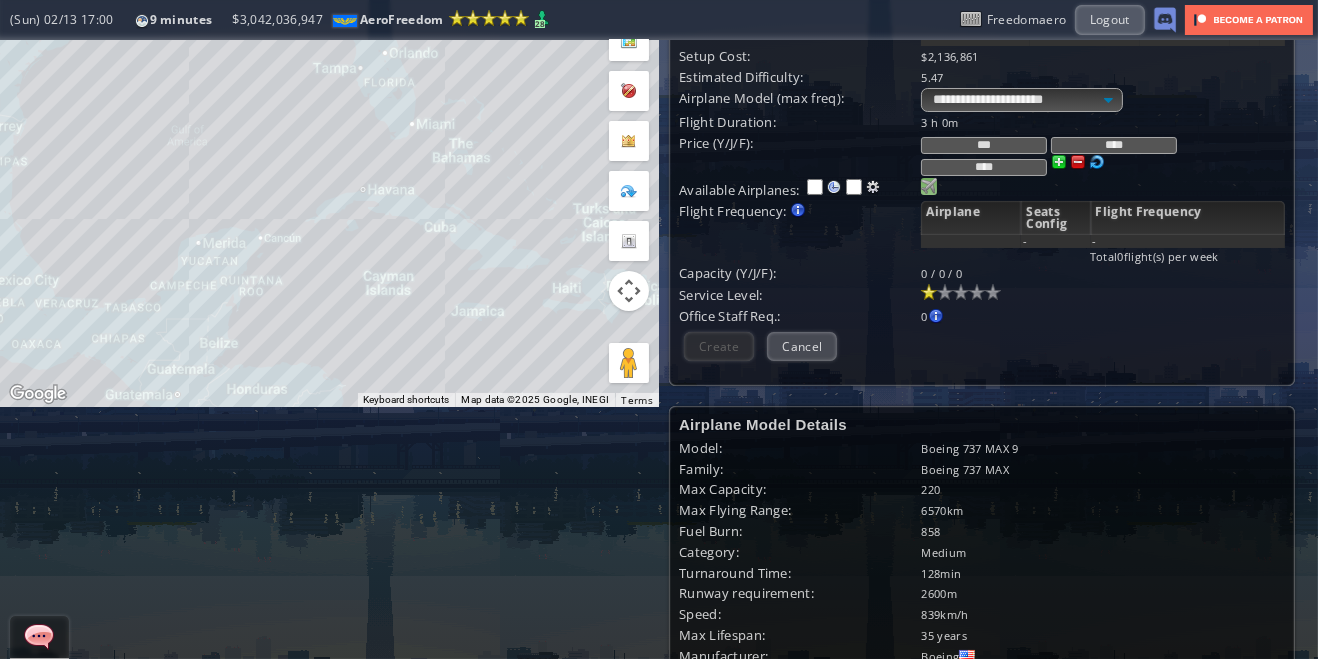 click on "Place Order" at bounding box center [734, 727] 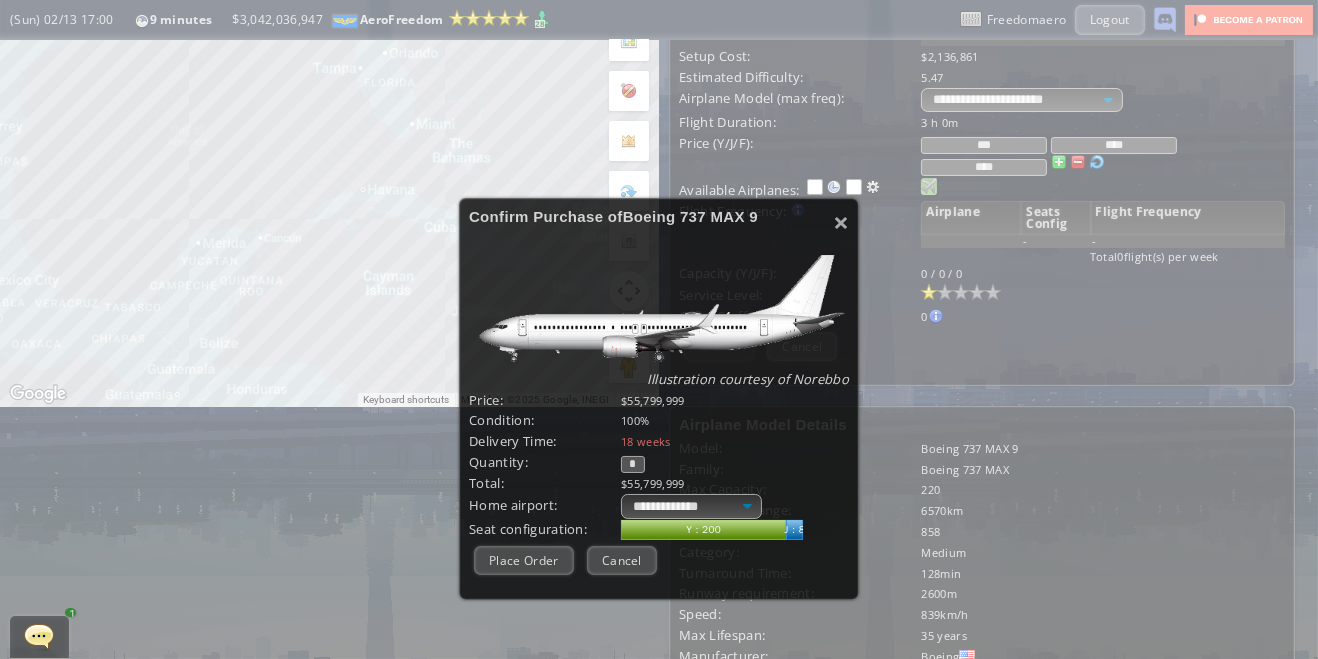 click on "*" at bounding box center [633, 464] 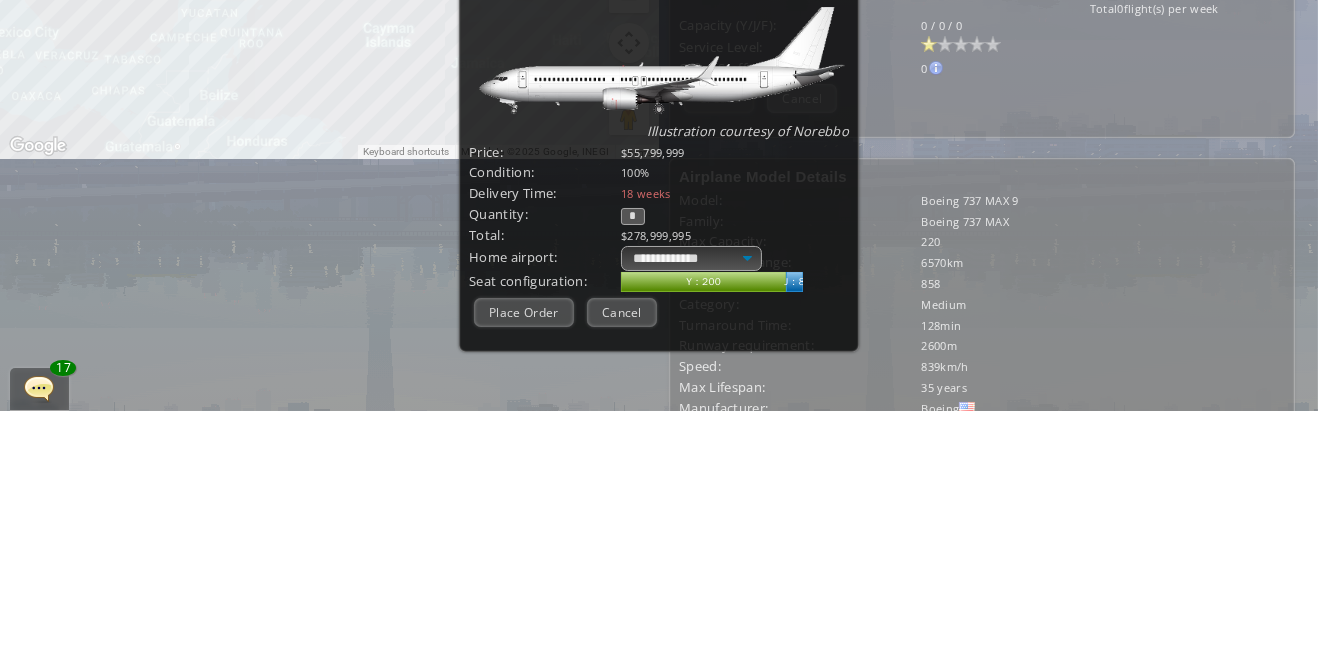 type on "*" 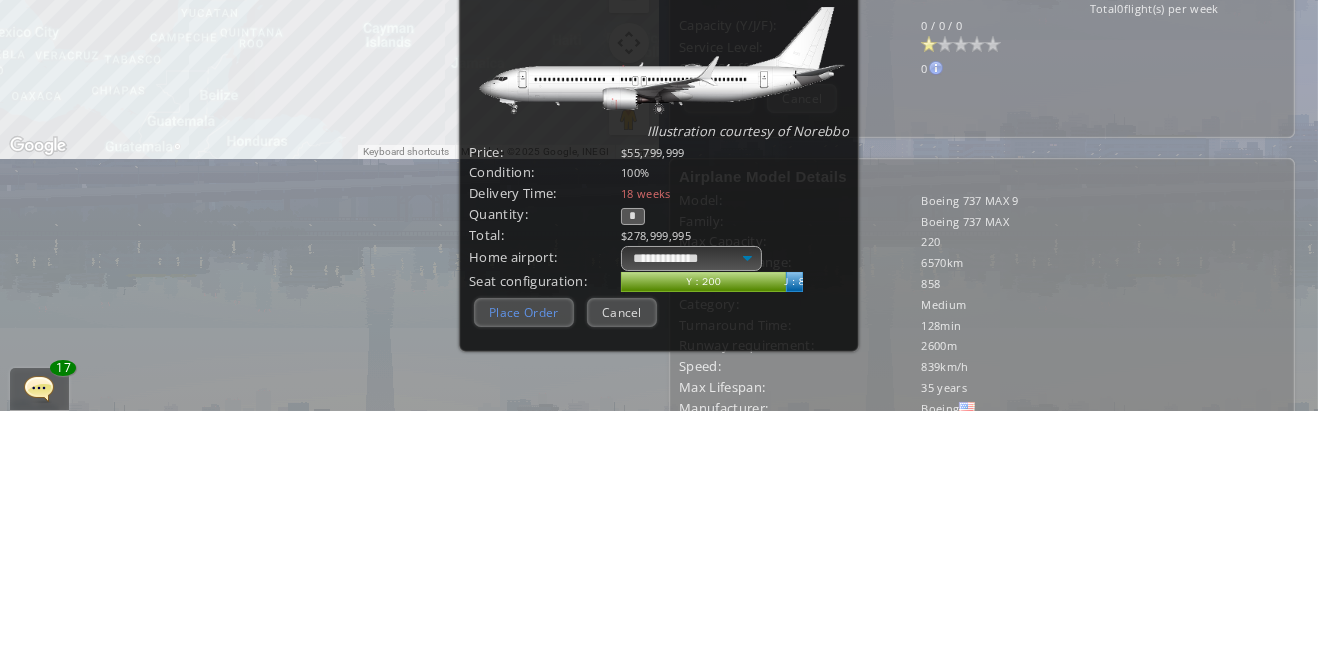 click on "Place Order" at bounding box center (524, 560) 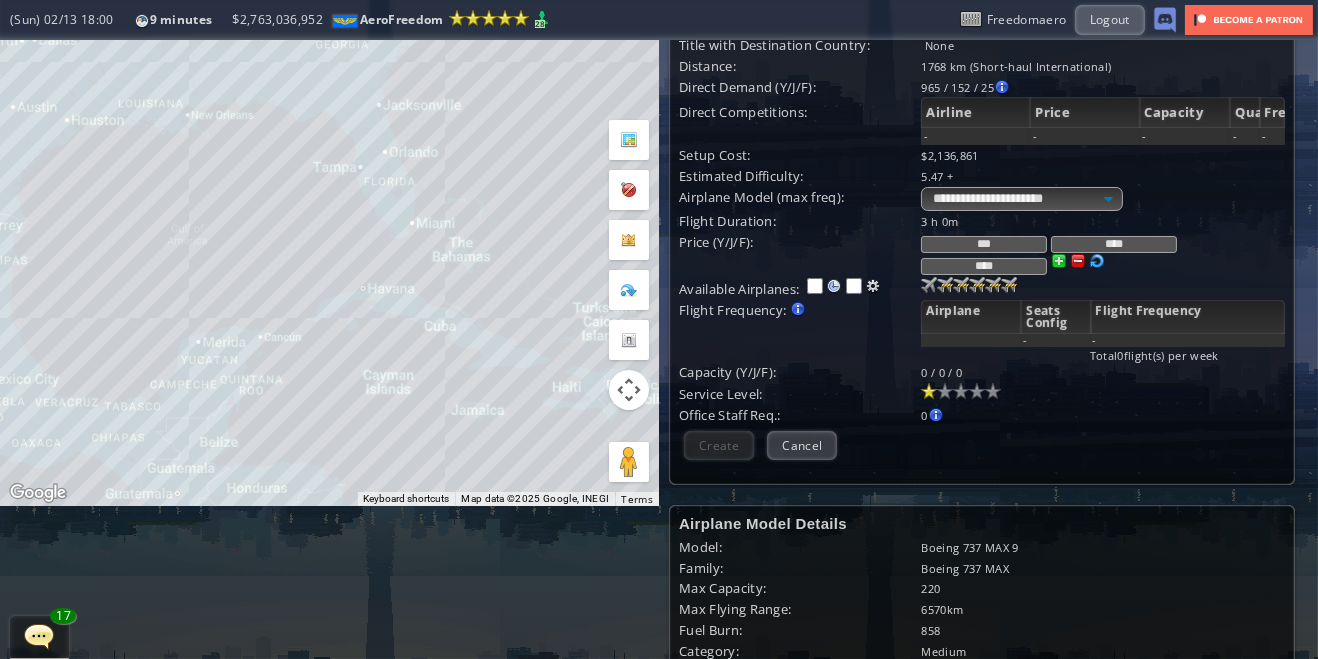 scroll, scrollTop: 0, scrollLeft: 0, axis: both 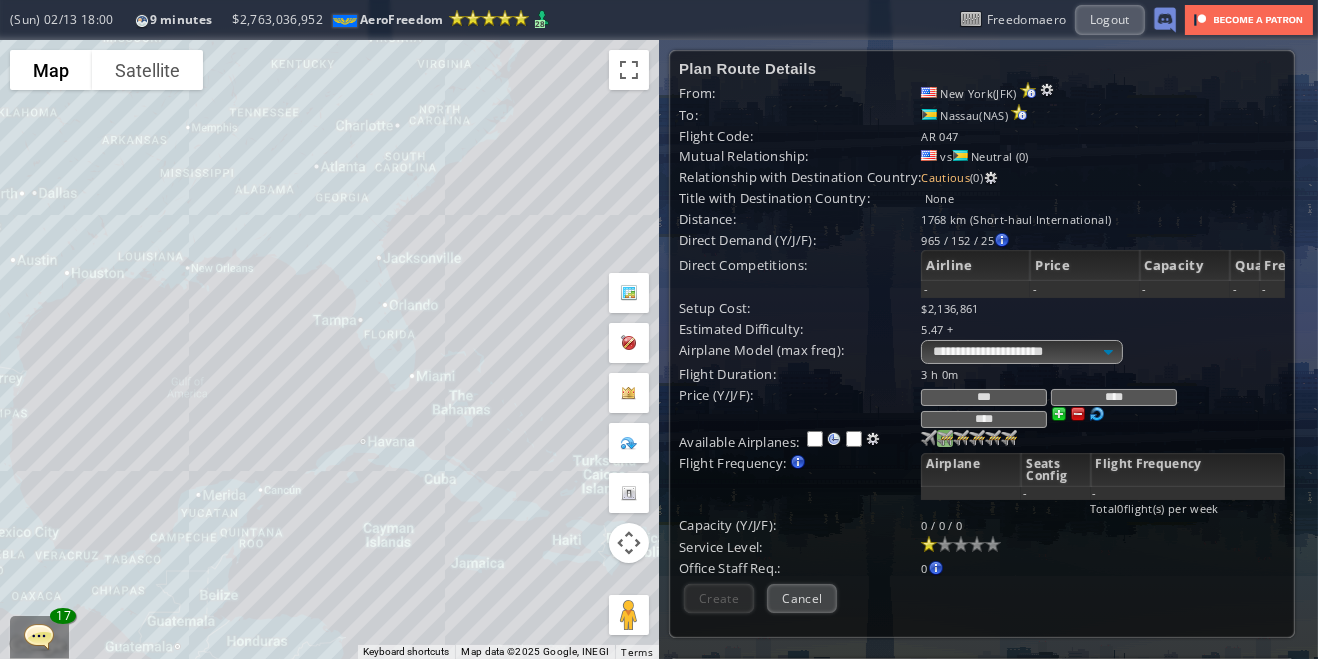 click on "0 100" at bounding box center [929, 438] 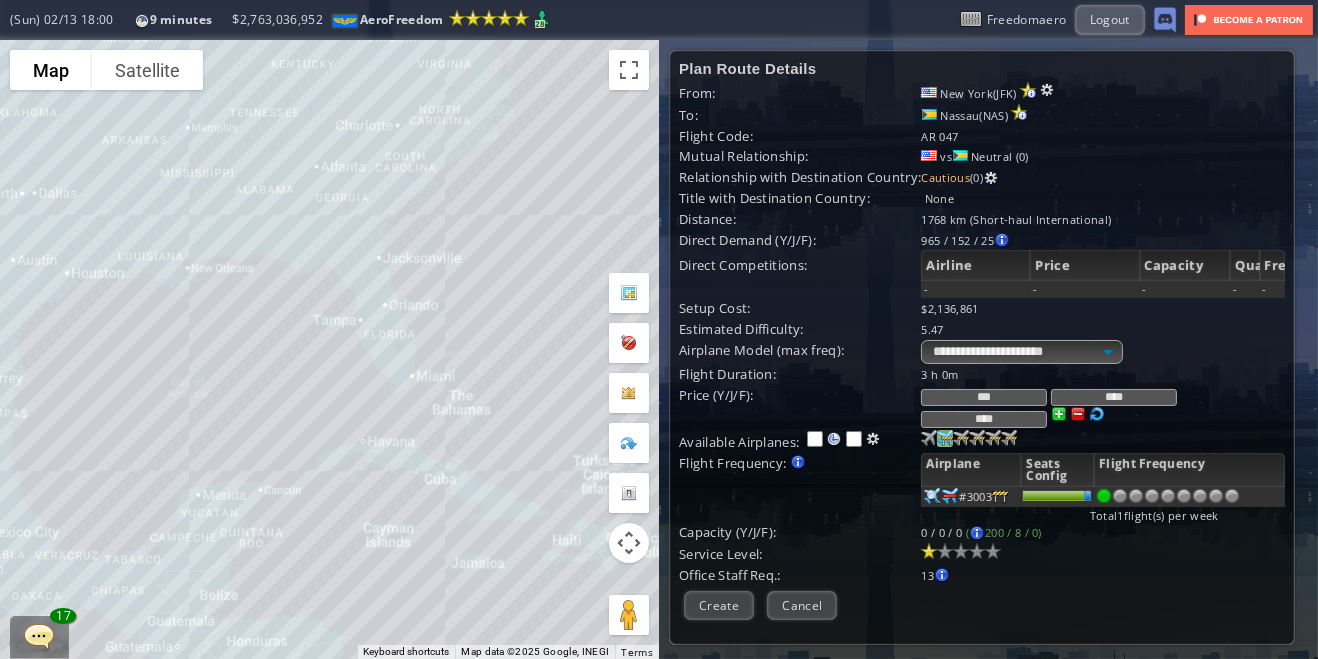 click at bounding box center [1200, 496] 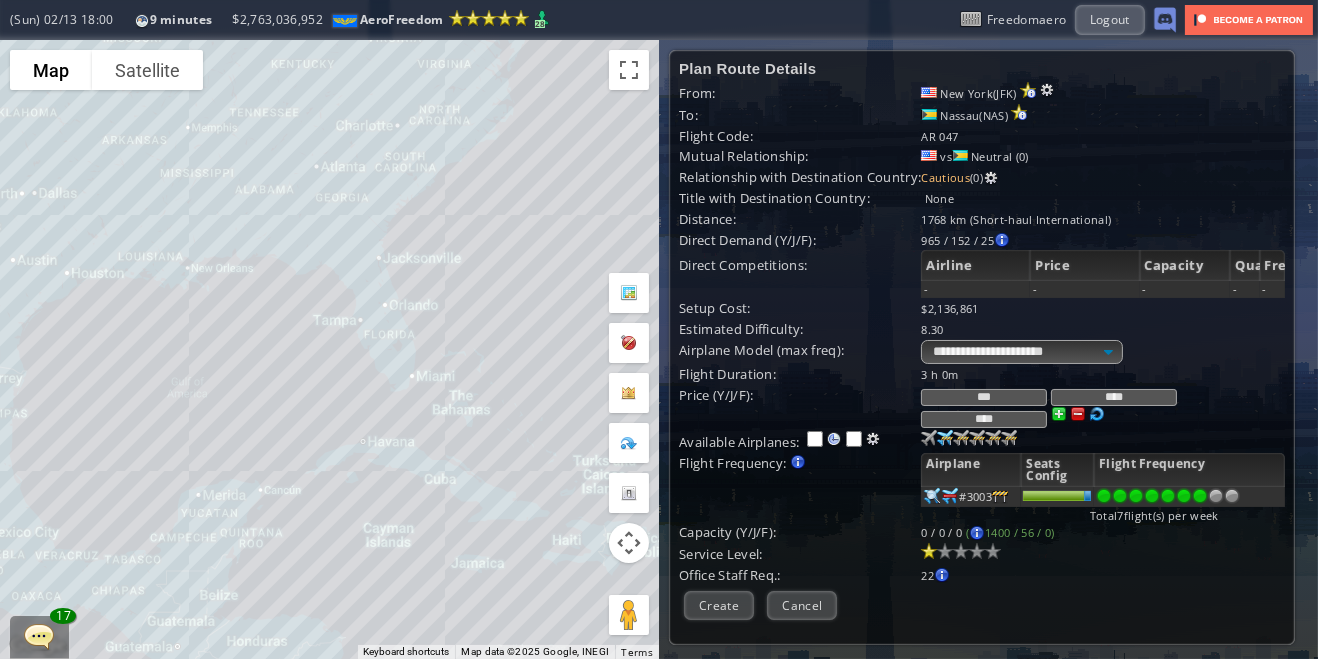 click at bounding box center [961, 551] 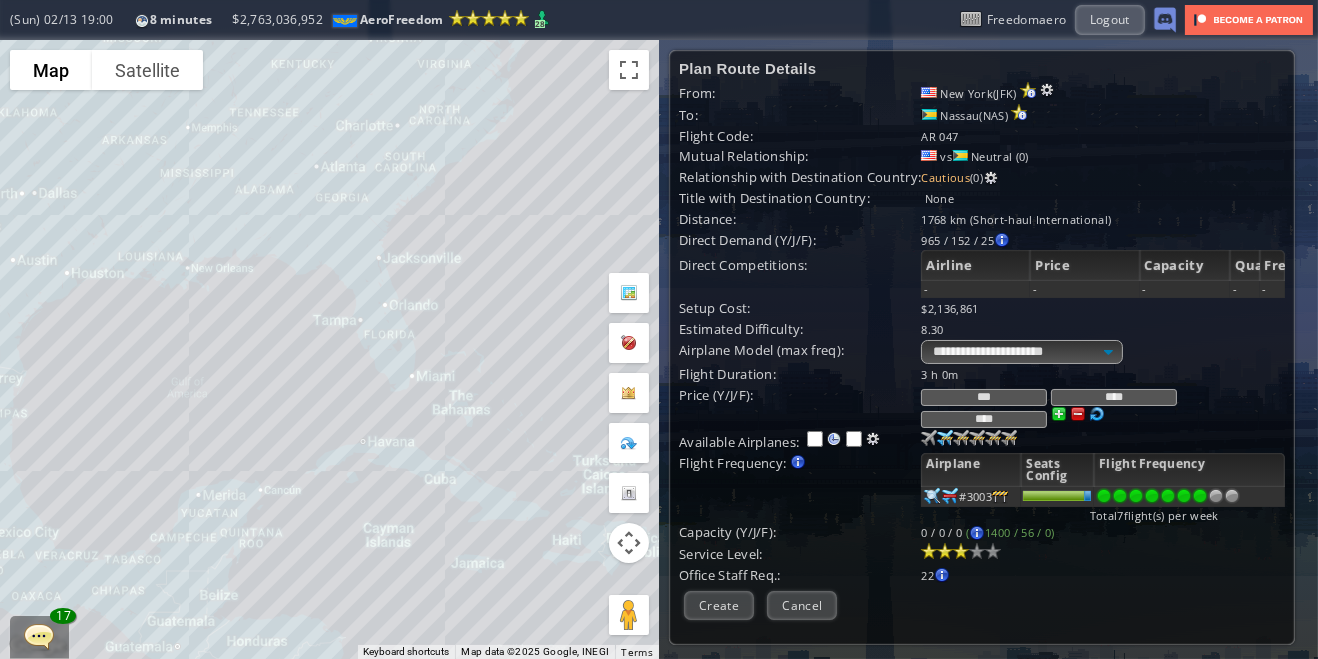 click at bounding box center [1104, 496] 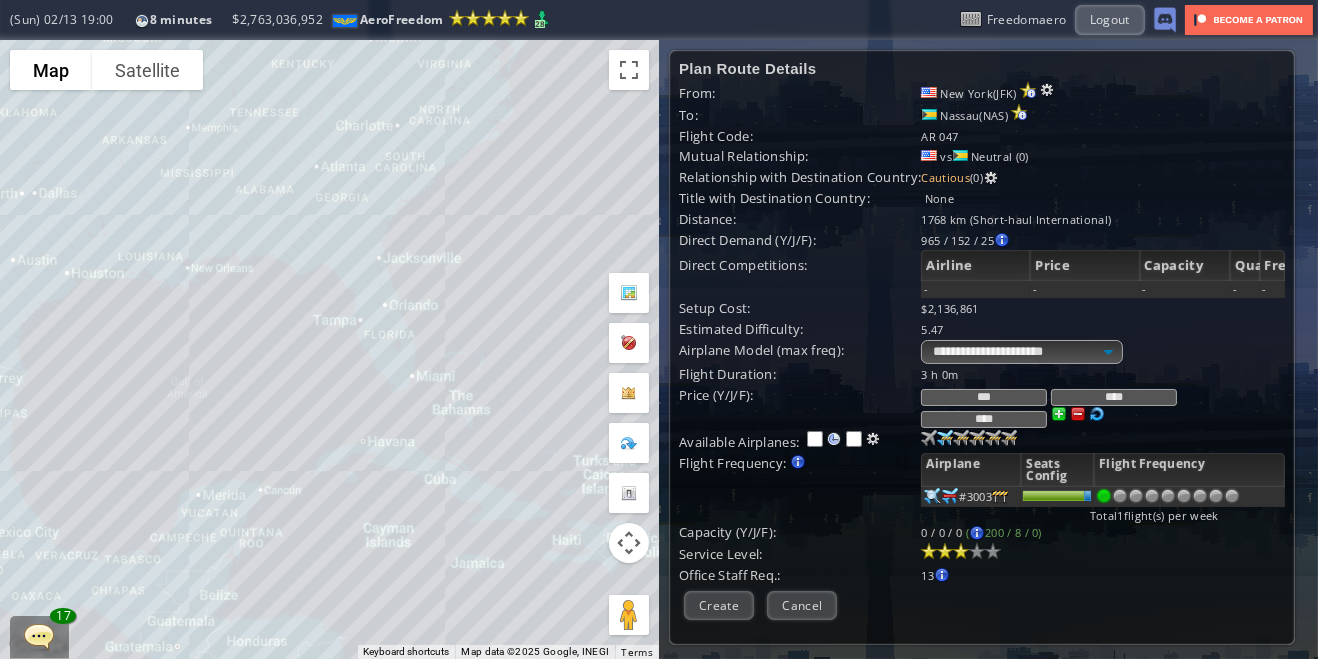 click at bounding box center (1120, 496) 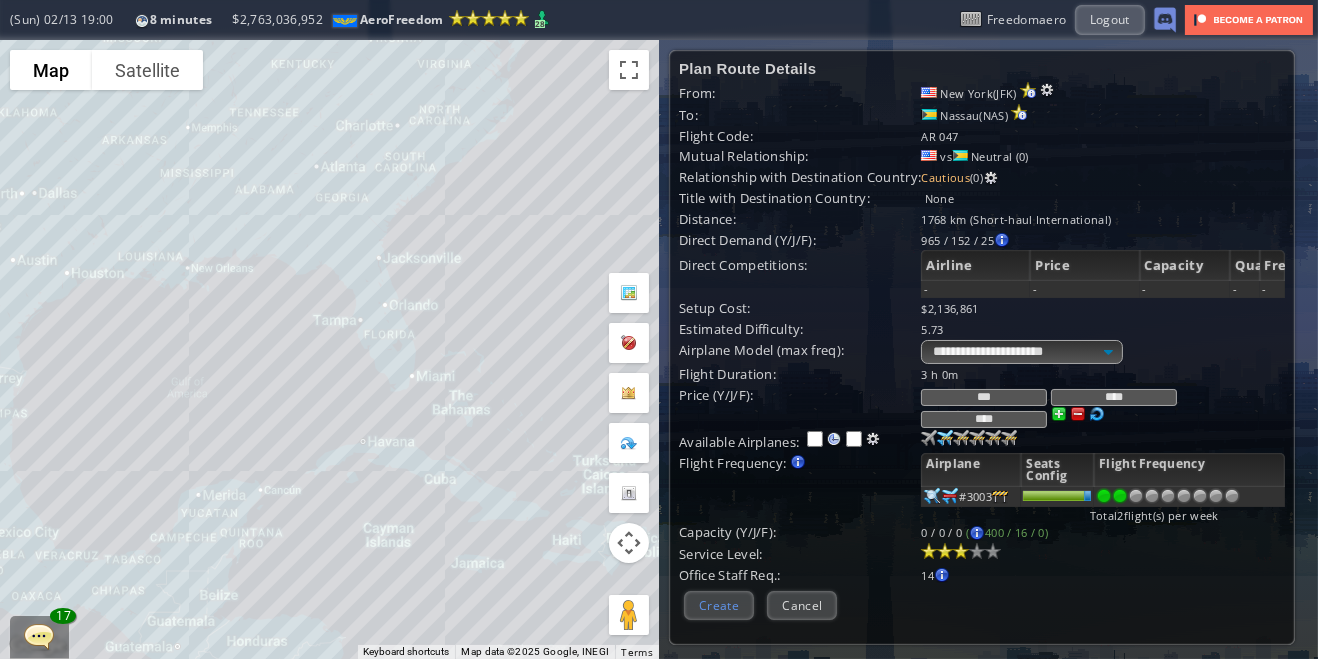 click on "Create" at bounding box center [719, 605] 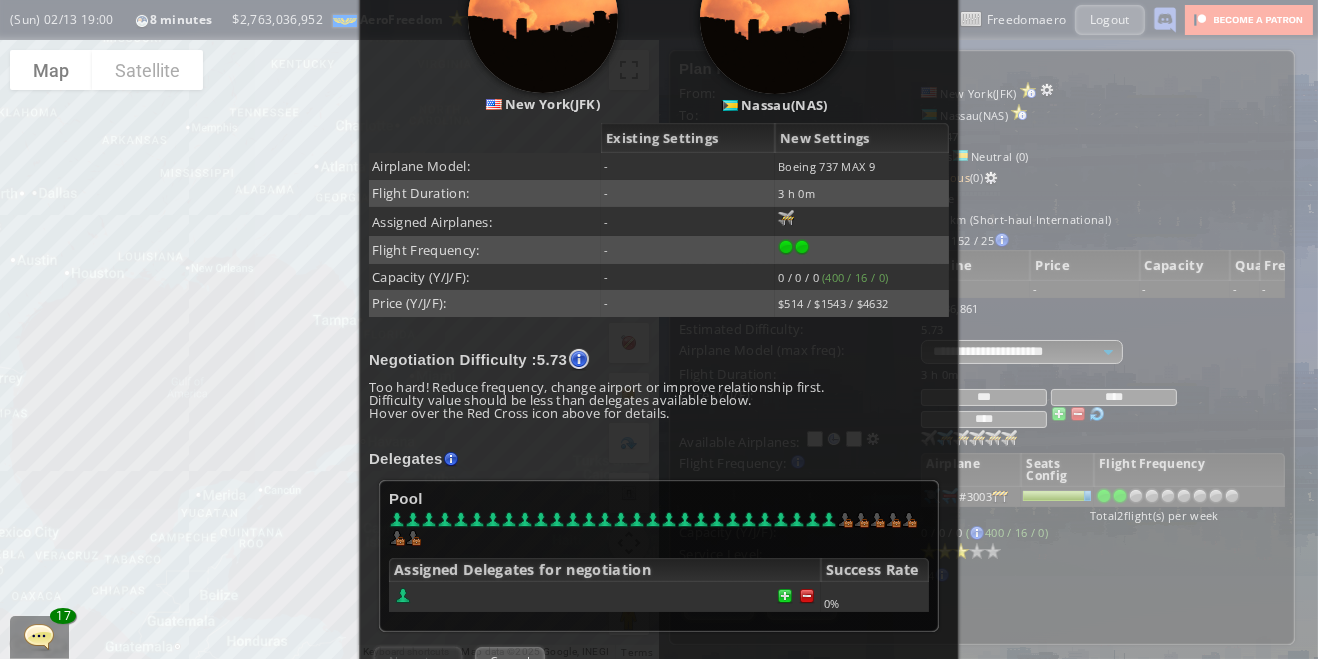 scroll, scrollTop: 312, scrollLeft: 0, axis: vertical 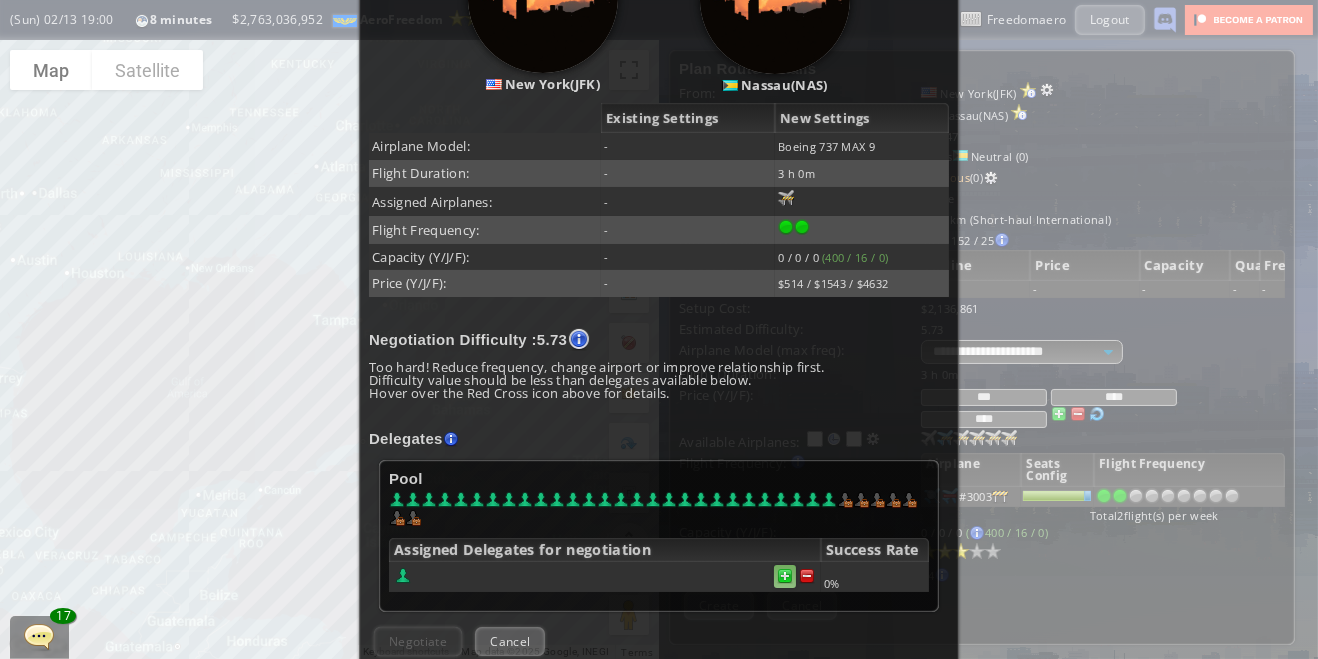 click at bounding box center (807, 576) 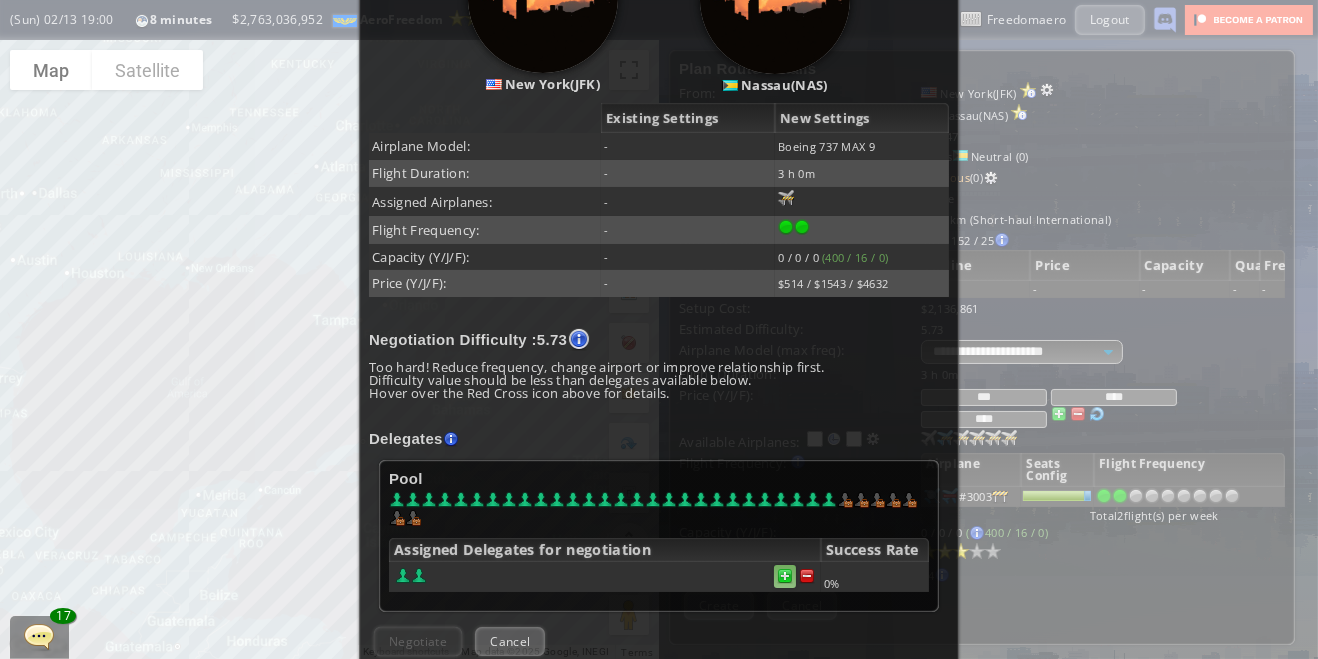 click at bounding box center (785, 576) 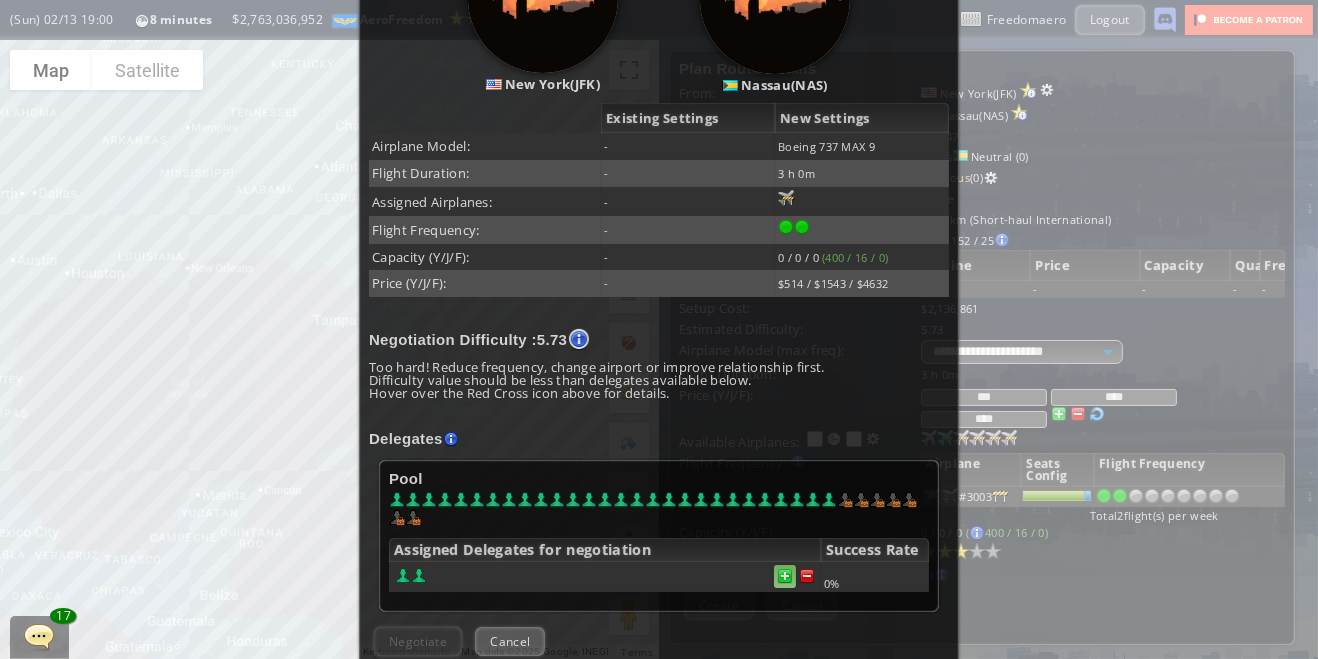 click at bounding box center [807, 576] 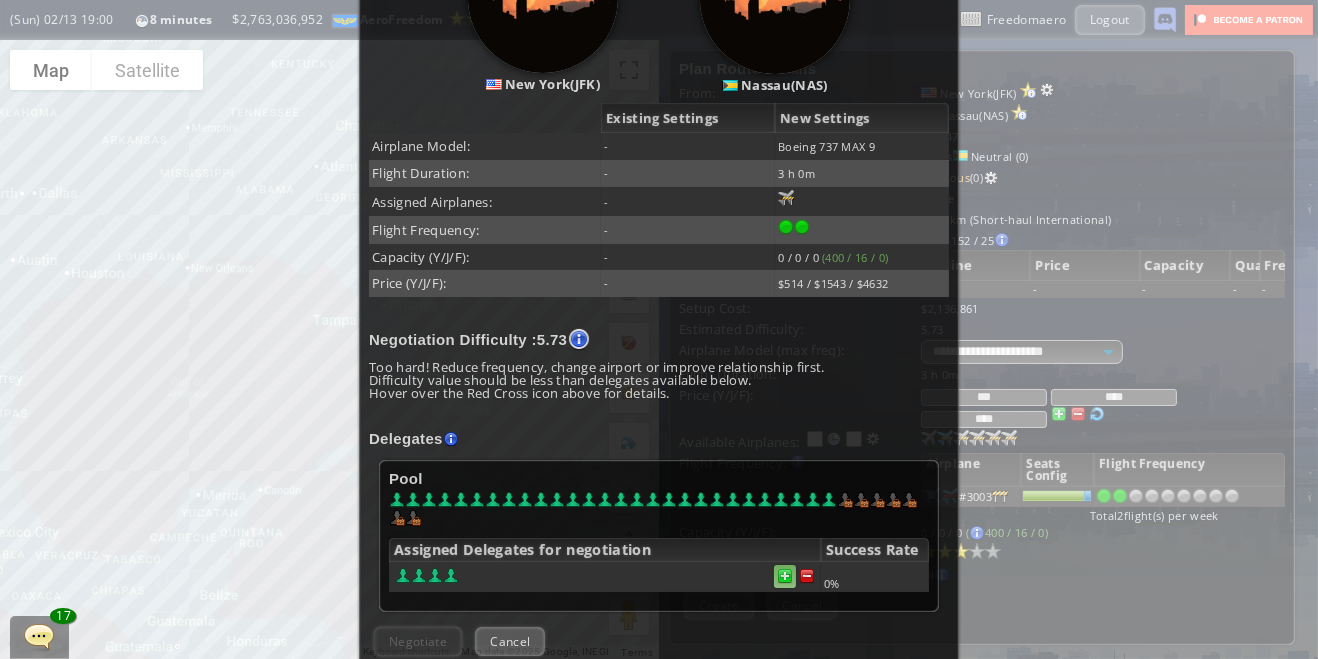 click at bounding box center [785, 576] 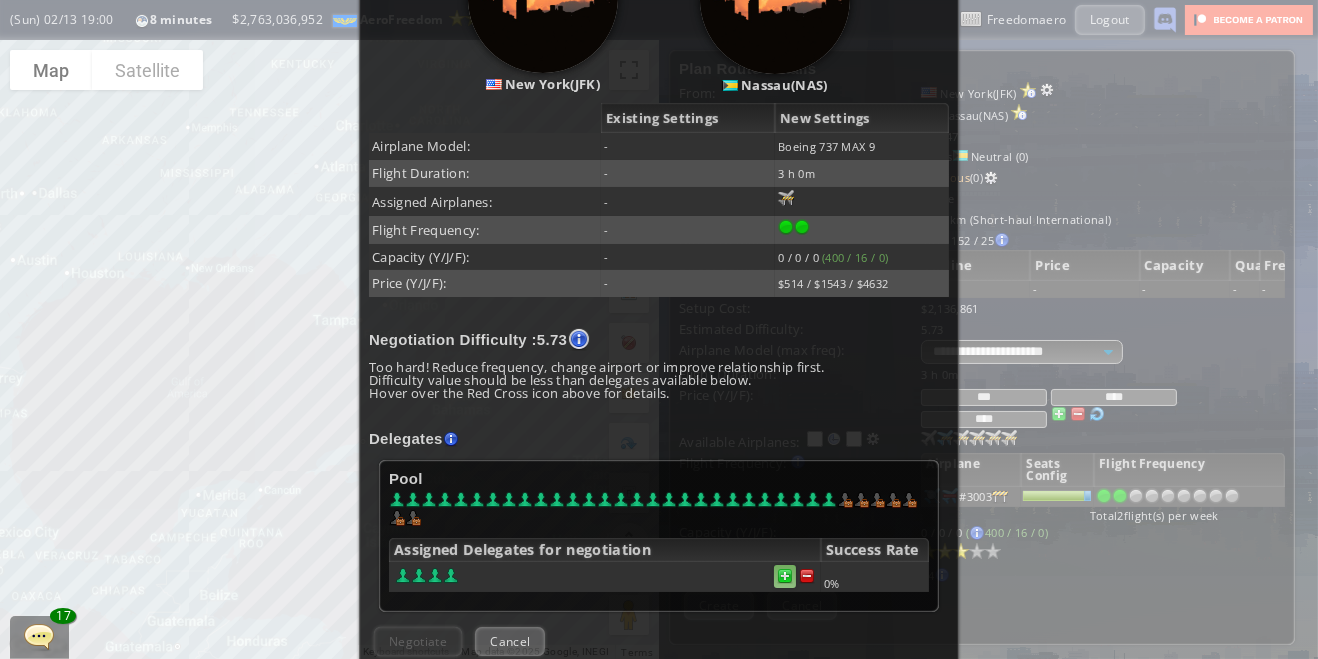 click at bounding box center [785, 576] 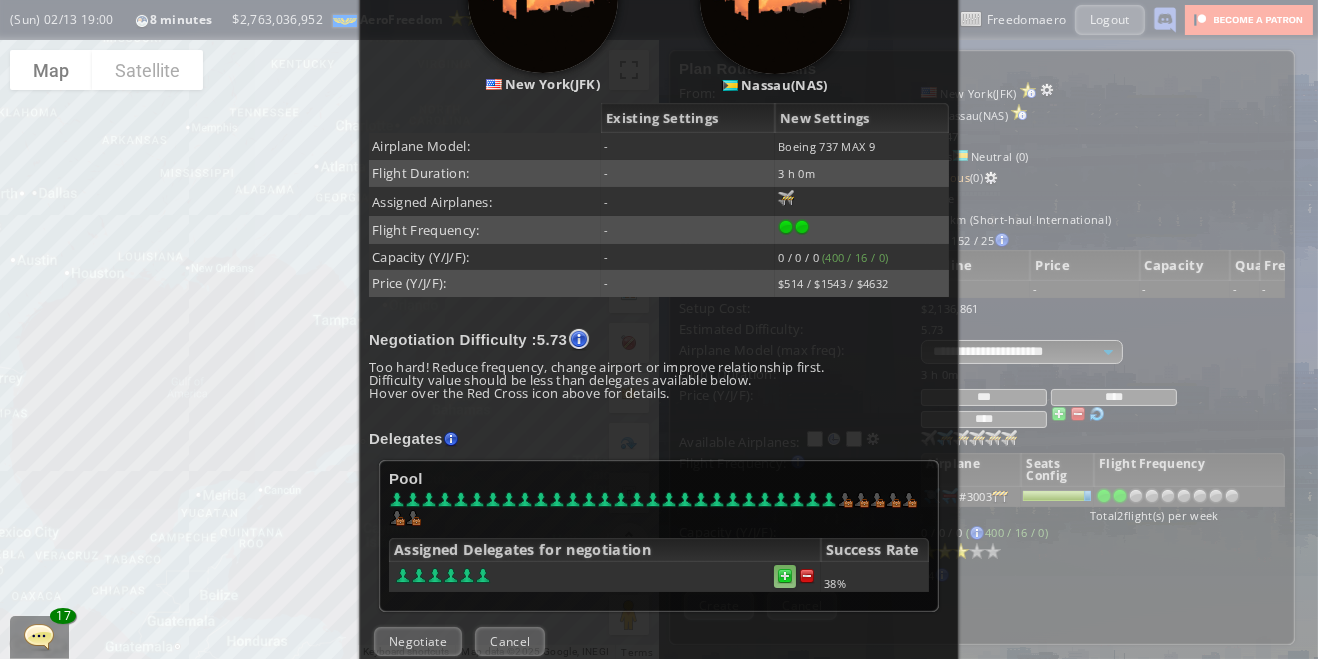 click at bounding box center (807, 576) 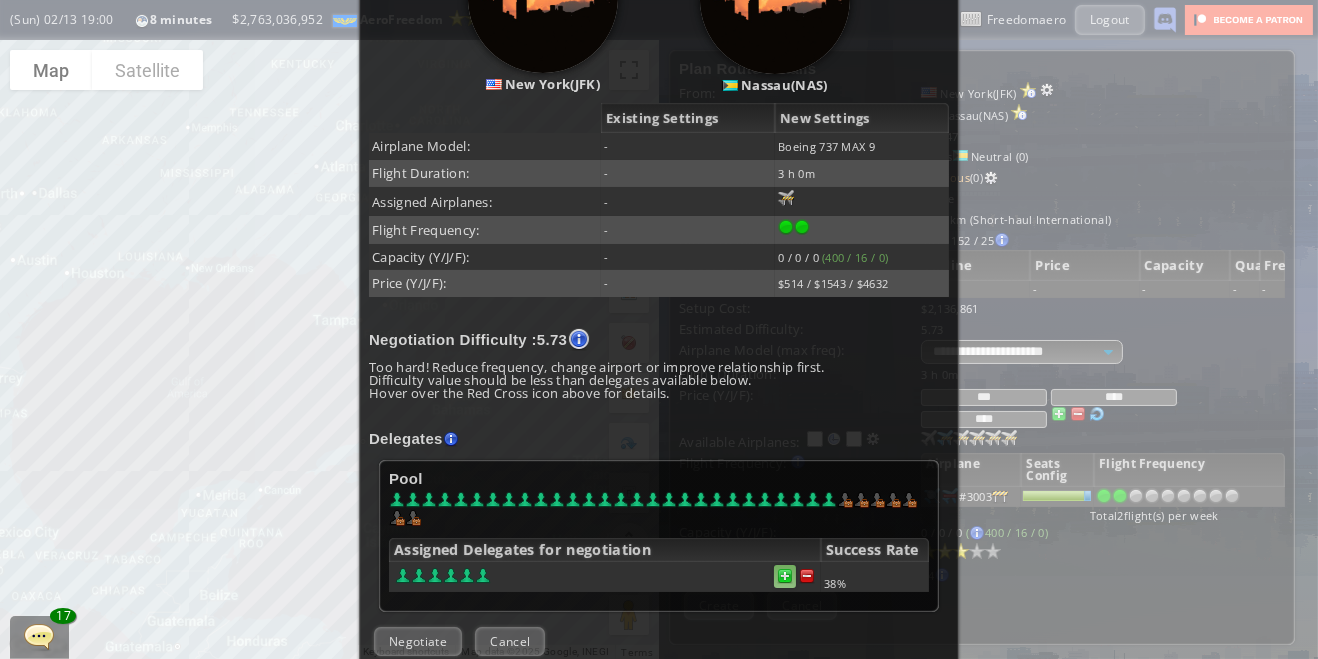 click at bounding box center (807, 576) 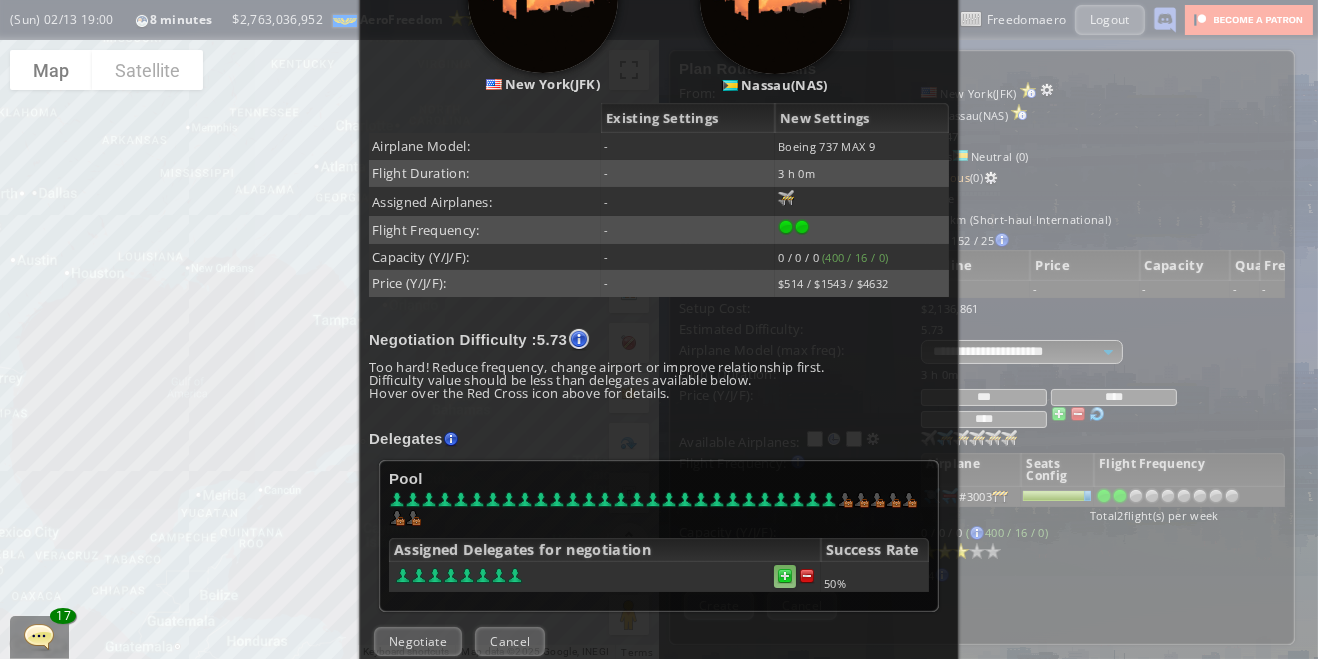 click at bounding box center [807, 576] 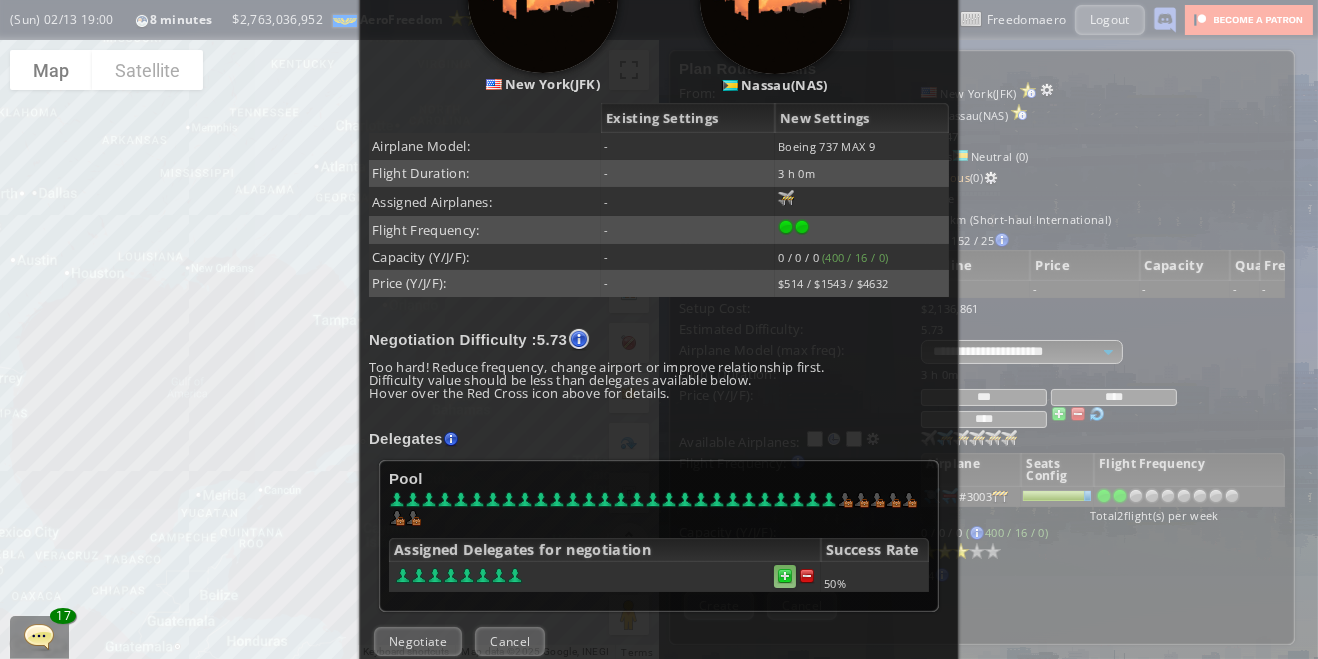 click at bounding box center (807, 576) 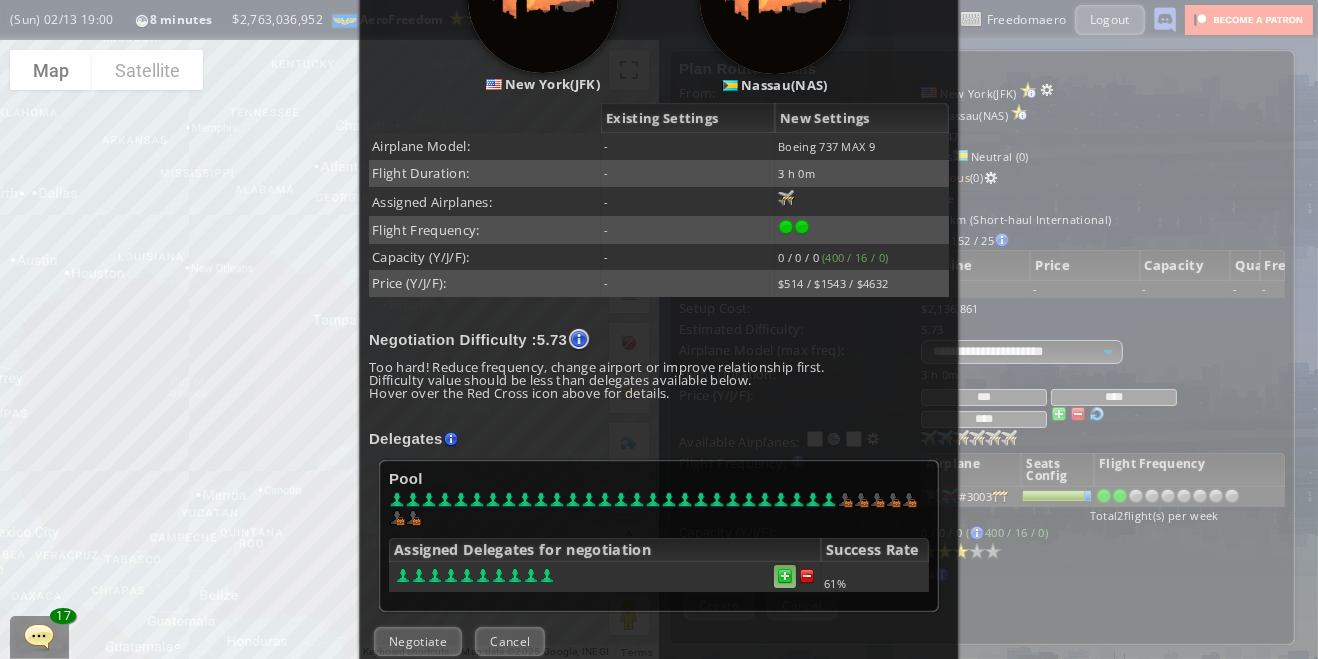 click at bounding box center [807, 576] 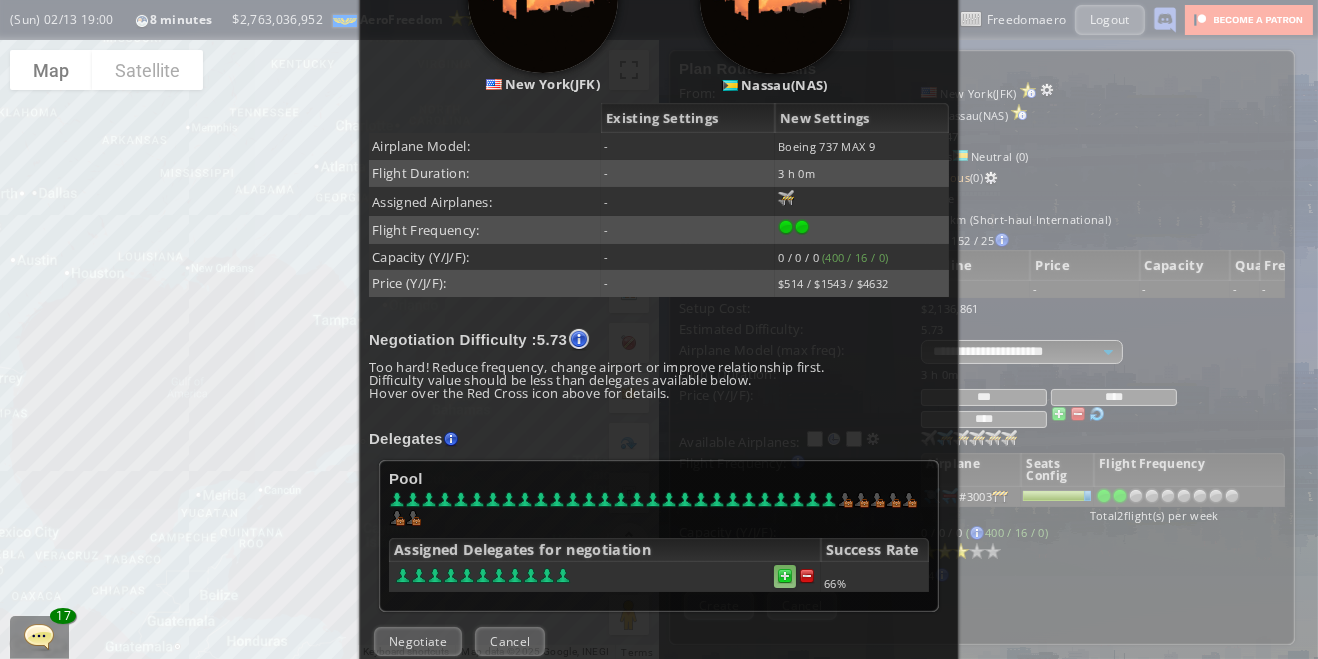 click at bounding box center [807, 576] 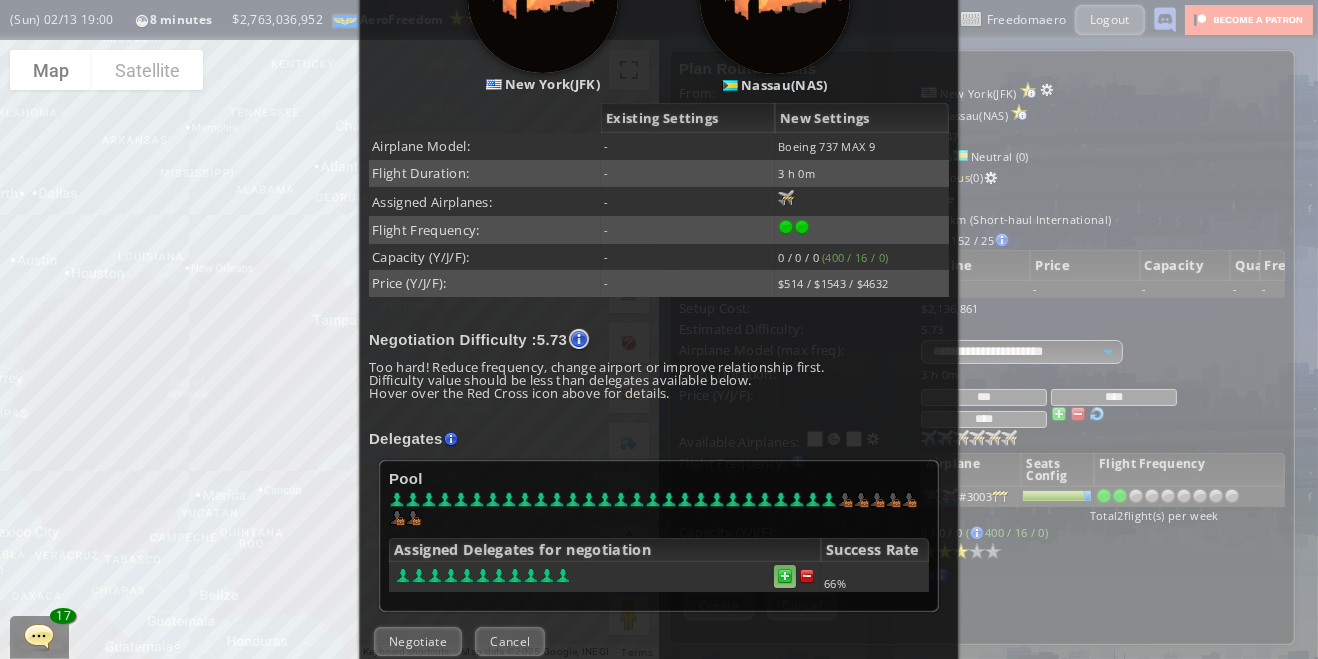 click at bounding box center (807, 576) 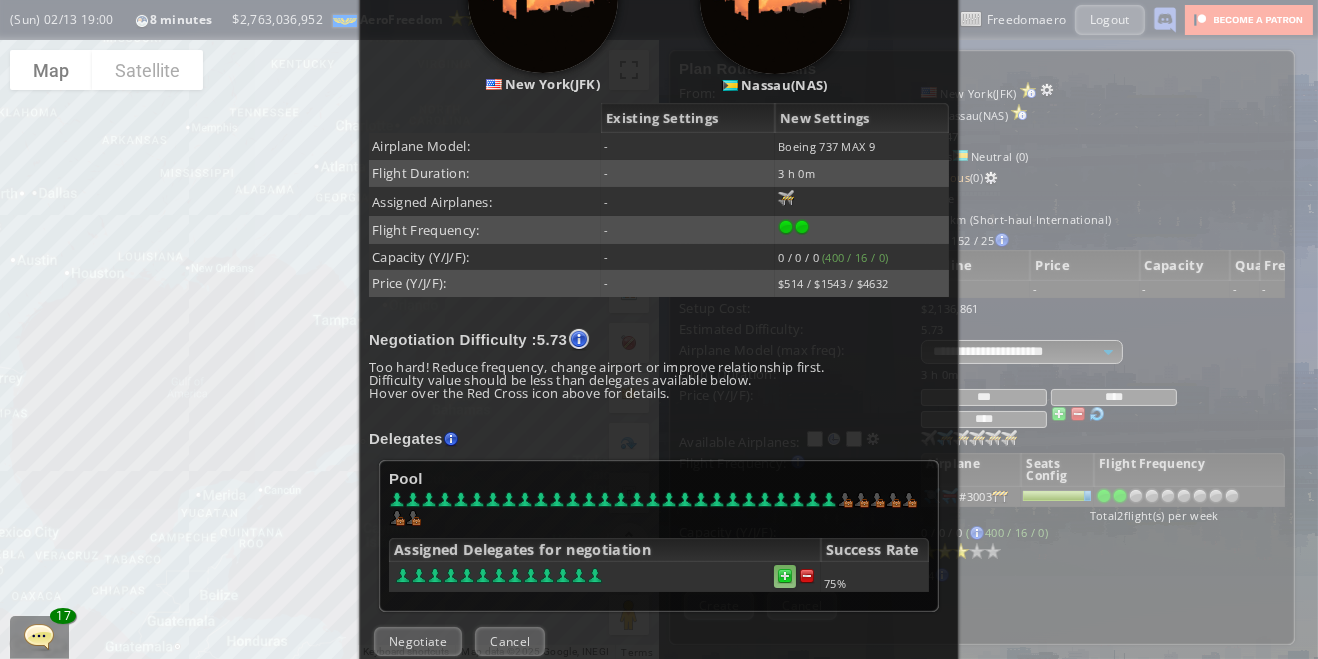 click at bounding box center [807, 576] 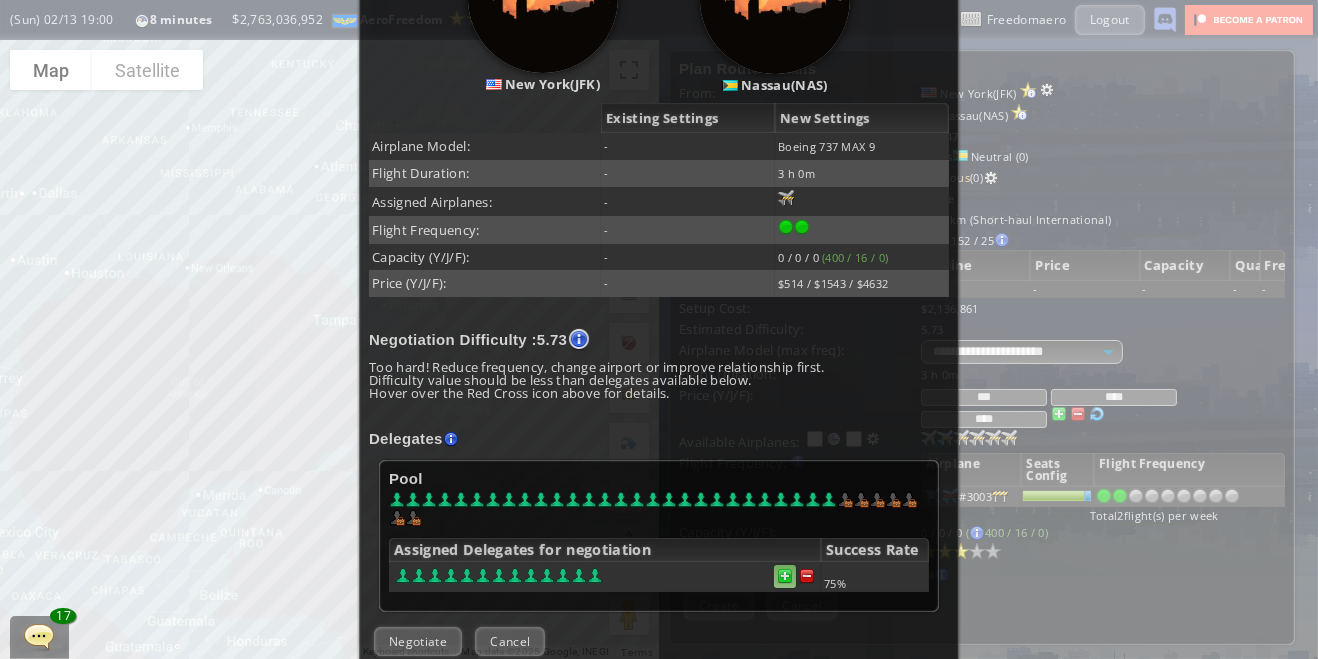 click at bounding box center (807, 576) 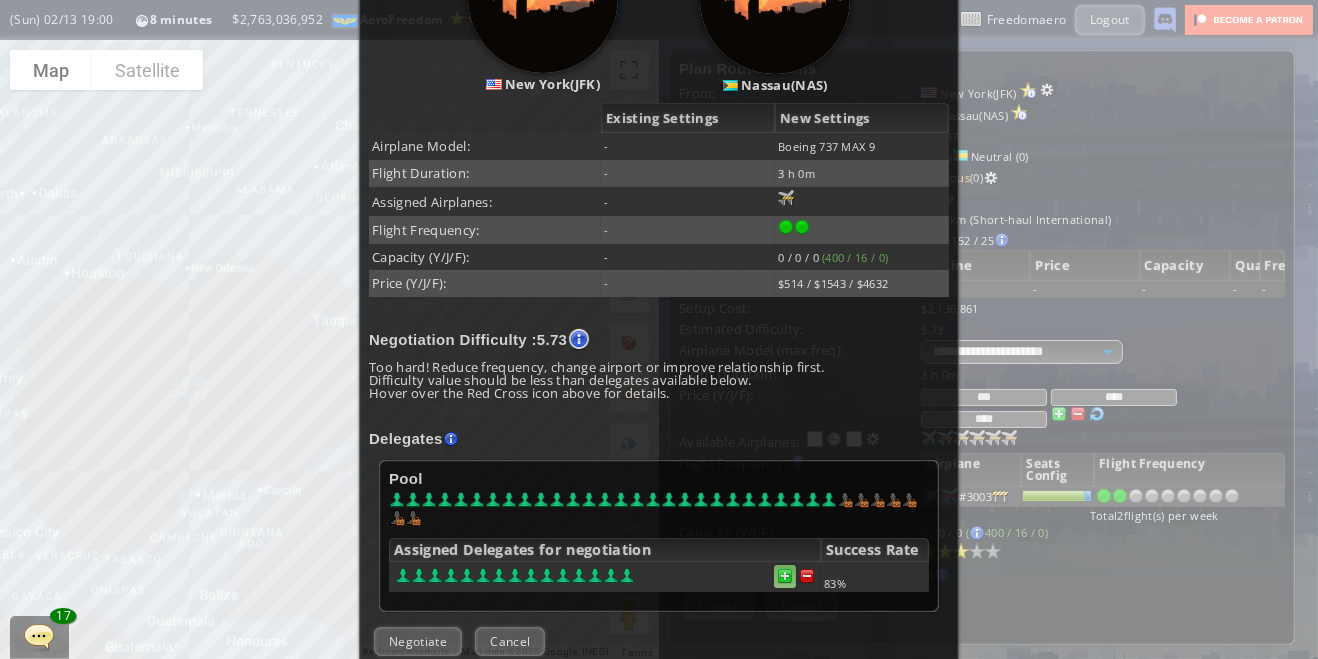 click at bounding box center [807, 576] 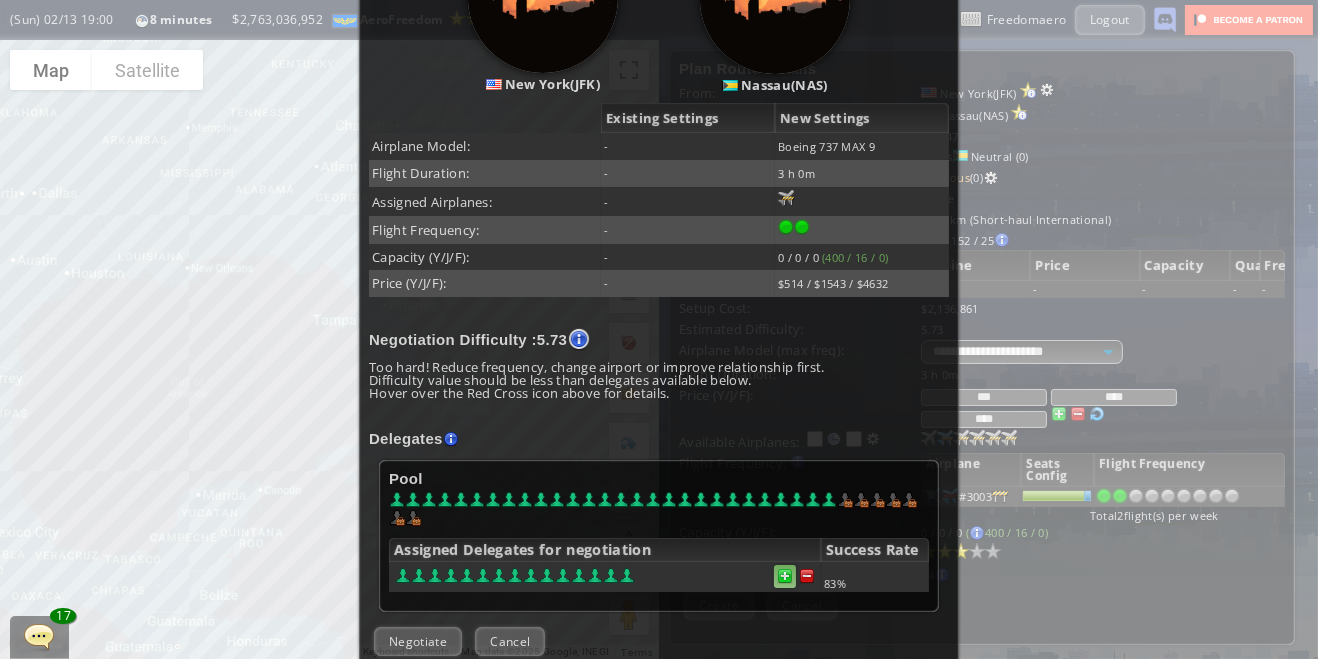 click at bounding box center [807, 576] 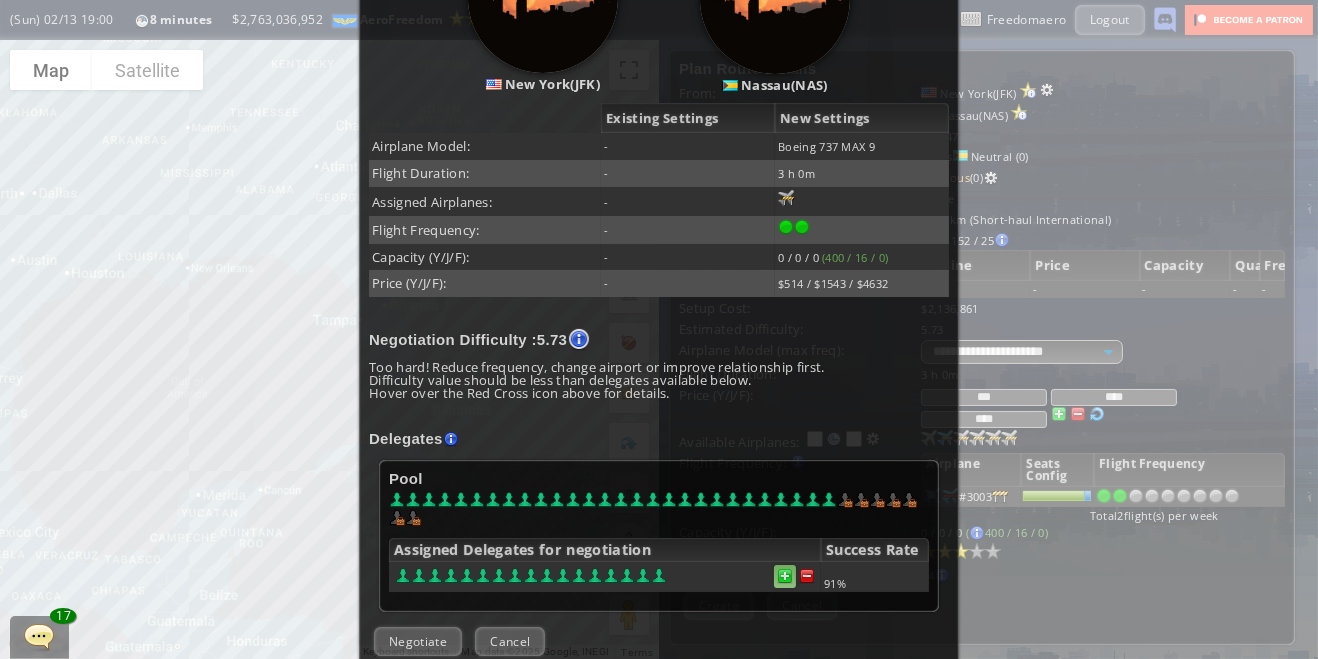 click at bounding box center [785, 576] 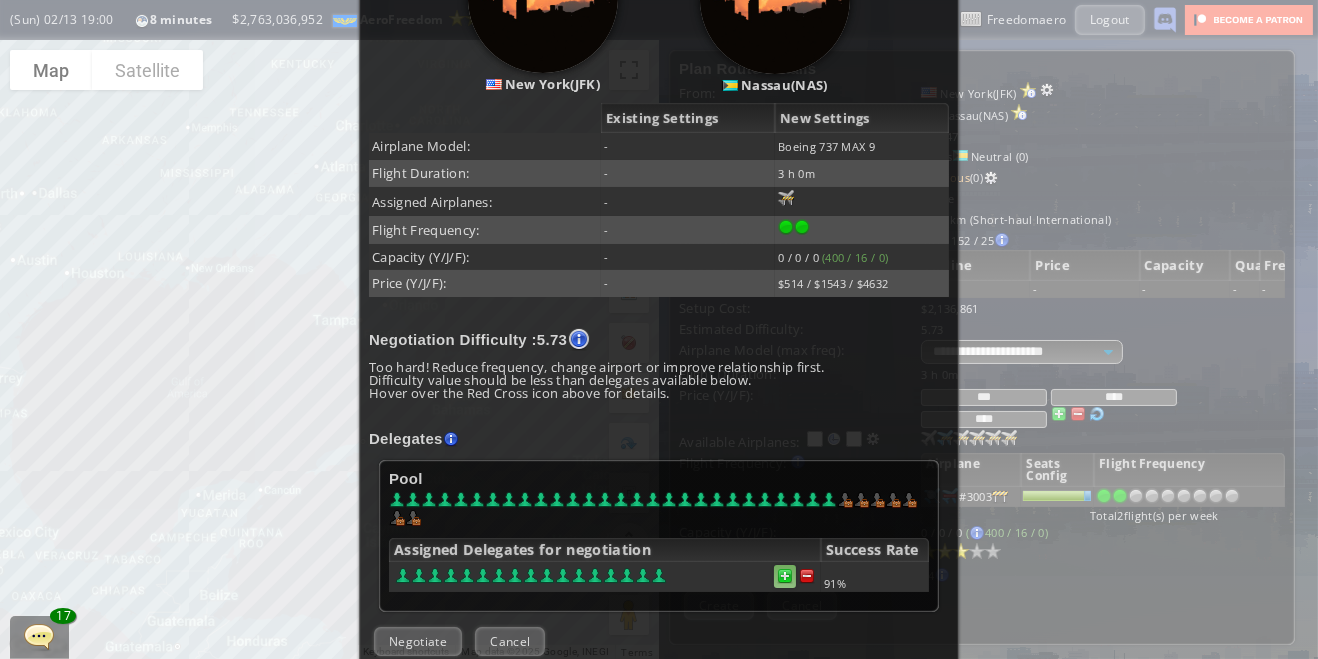 click at bounding box center (785, 576) 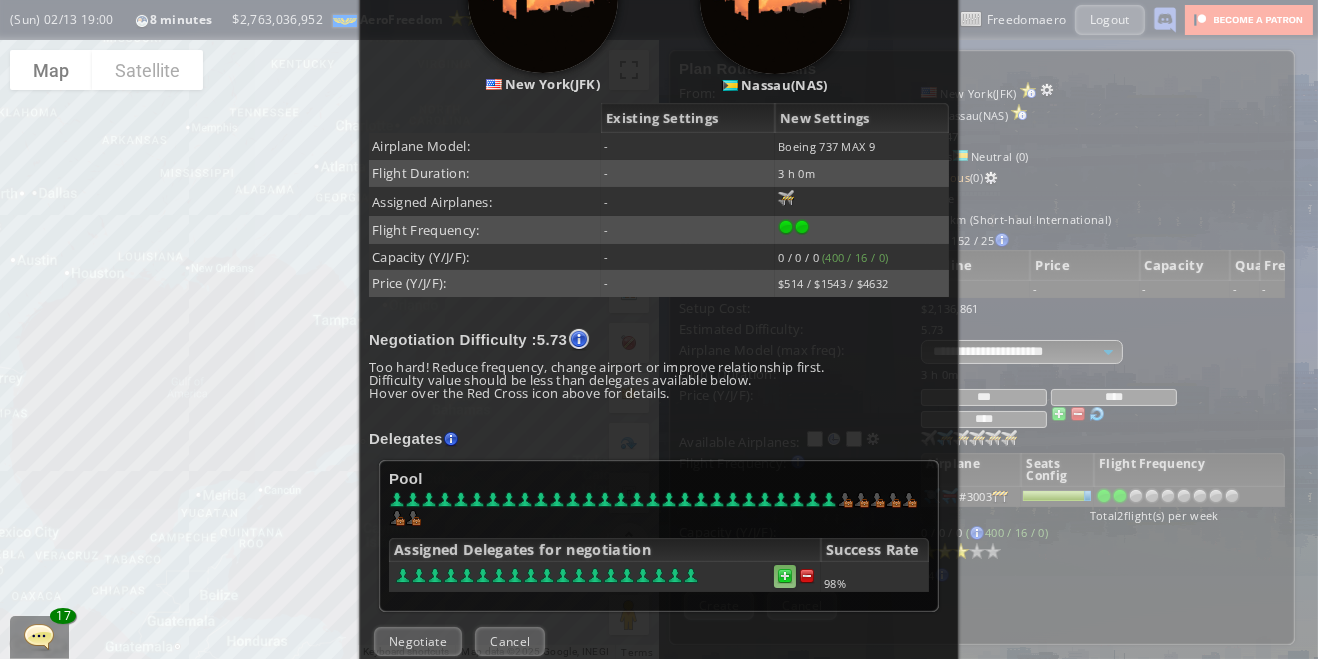 click at bounding box center (807, 576) 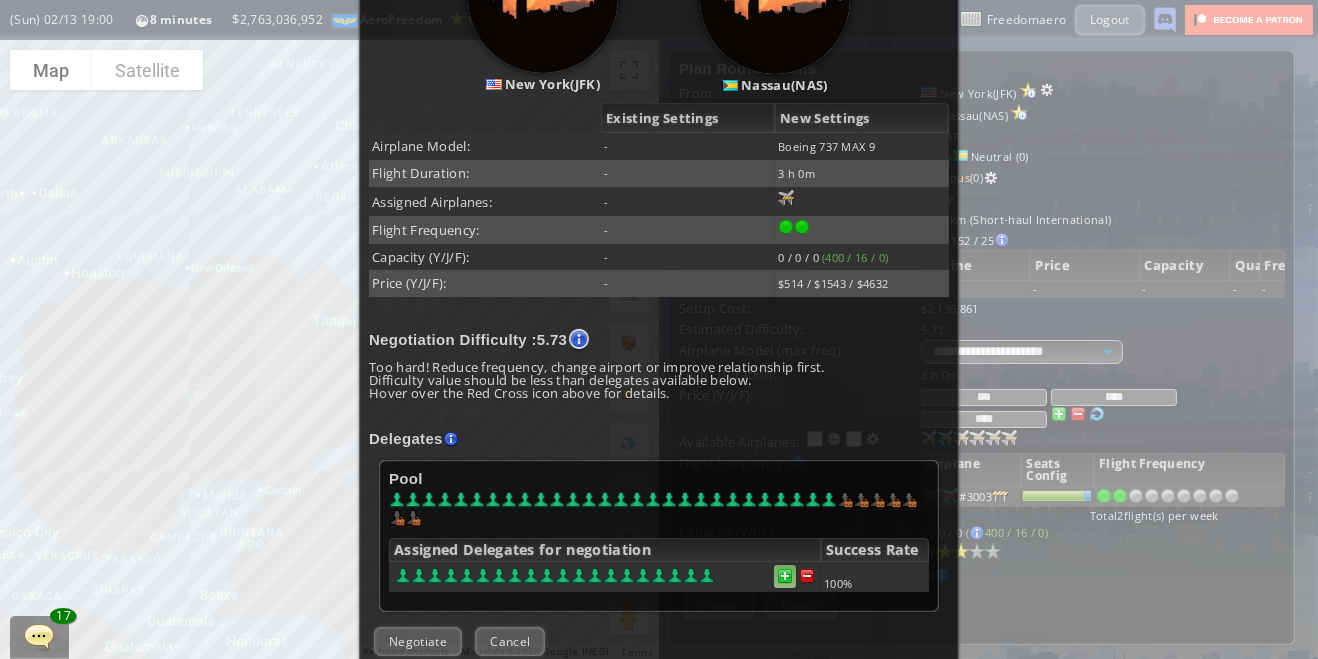 click on "Negotiate" at bounding box center [418, 641] 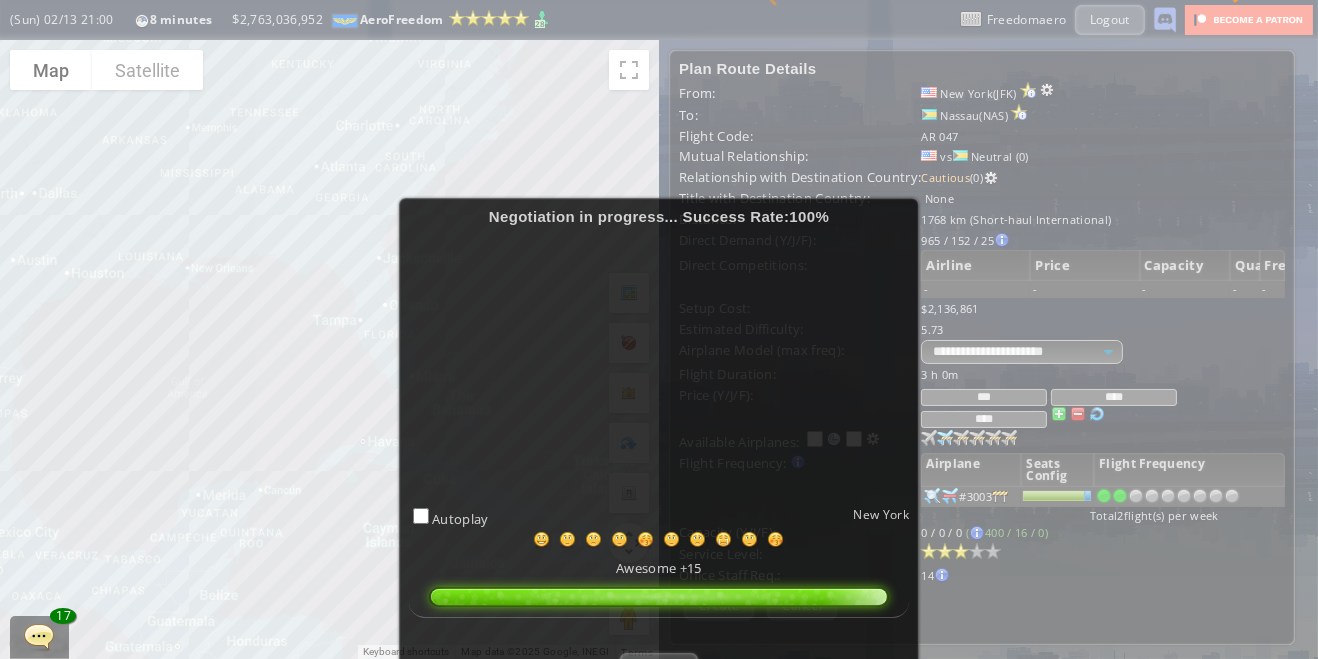 click on "Success" at bounding box center (658, 667) 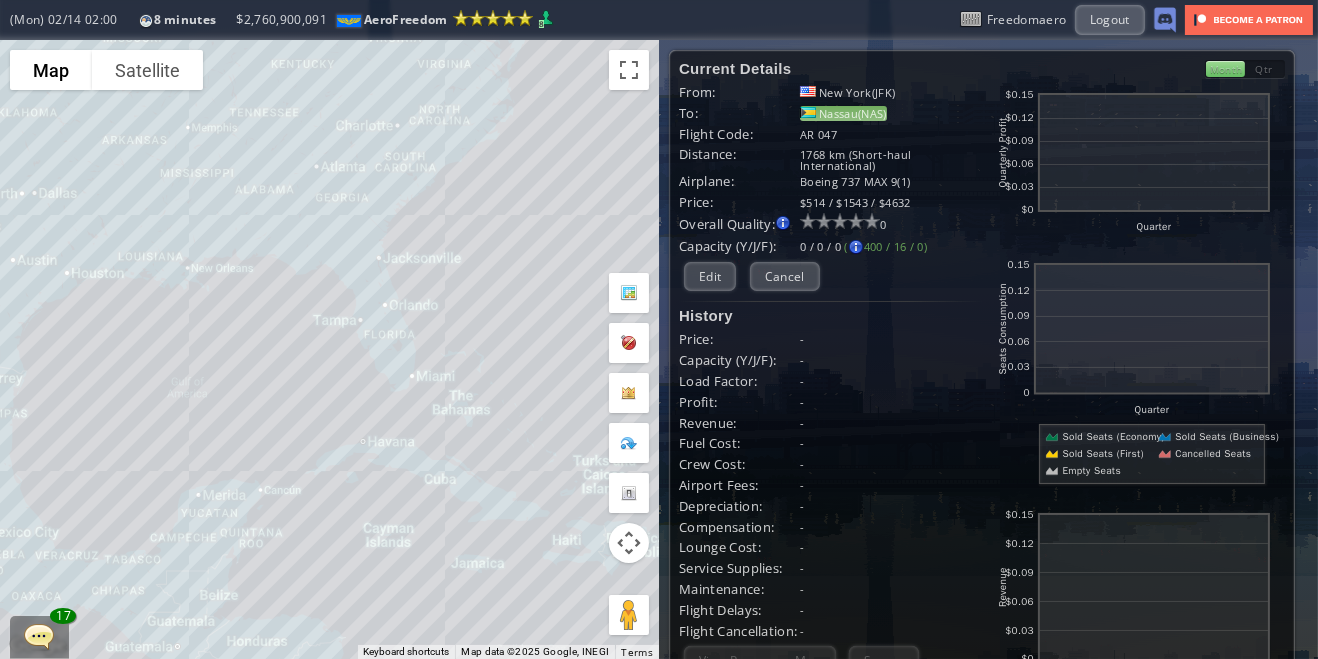 click on "Nassau(NAS)" at bounding box center [843, 113] 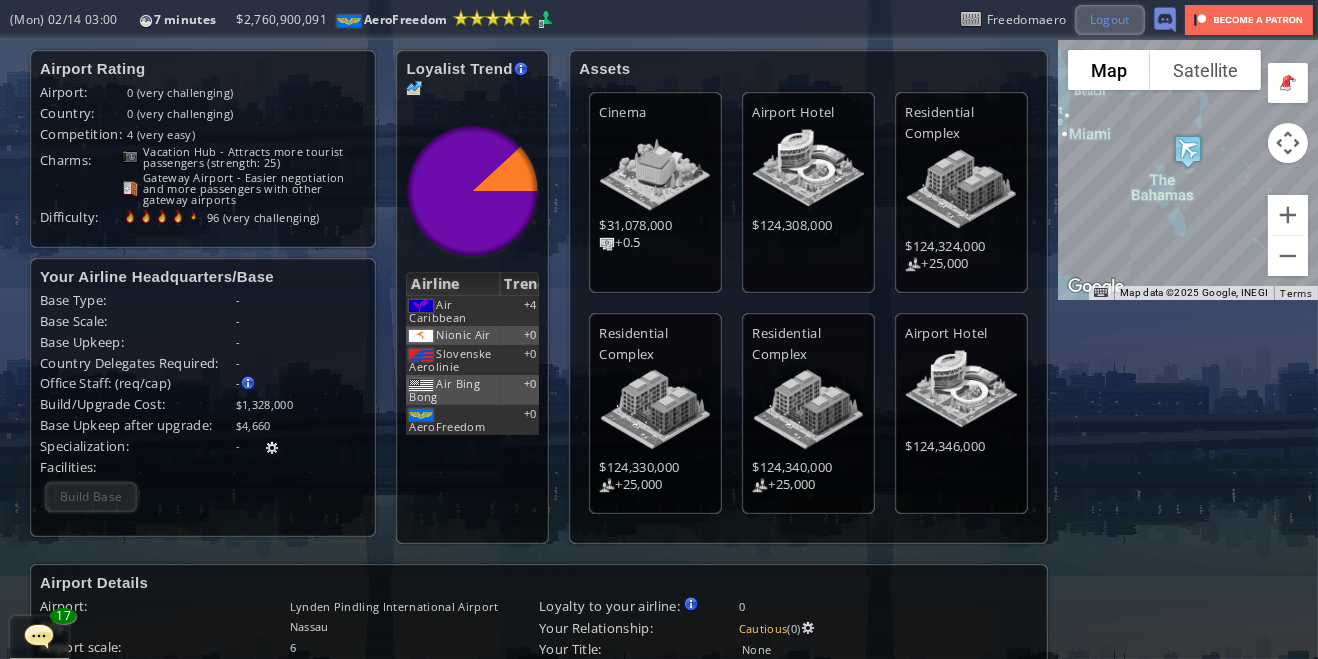click on "Logout" at bounding box center (1110, 19) 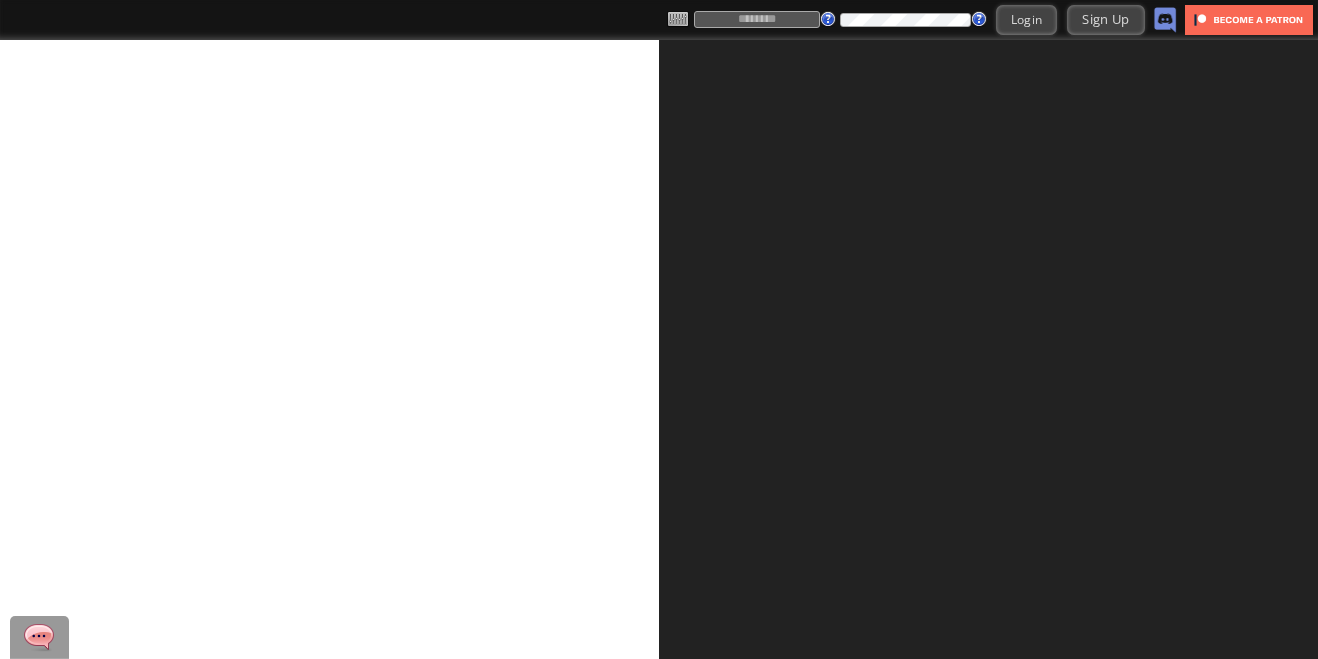scroll, scrollTop: 0, scrollLeft: 0, axis: both 